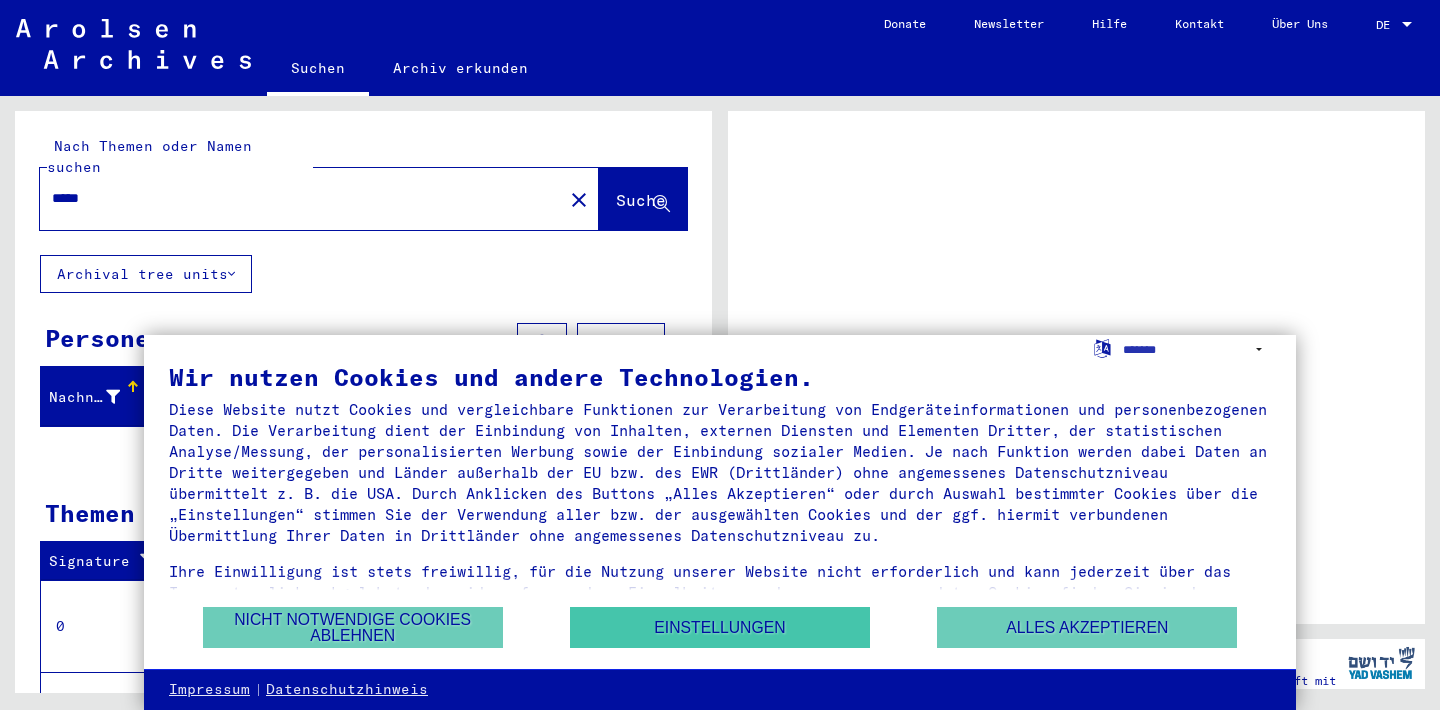 scroll, scrollTop: 0, scrollLeft: 0, axis: both 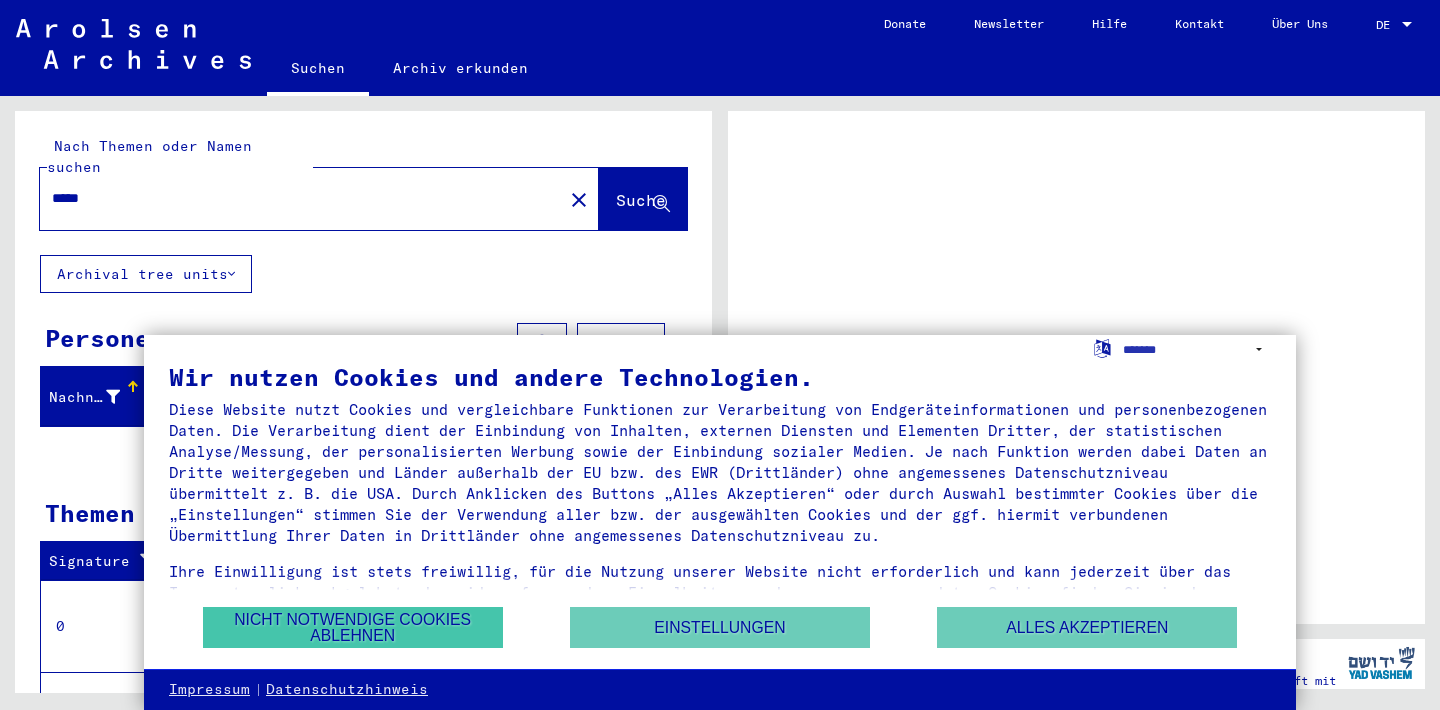 click on "Nicht notwendige Cookies ablehnen" at bounding box center [353, 627] 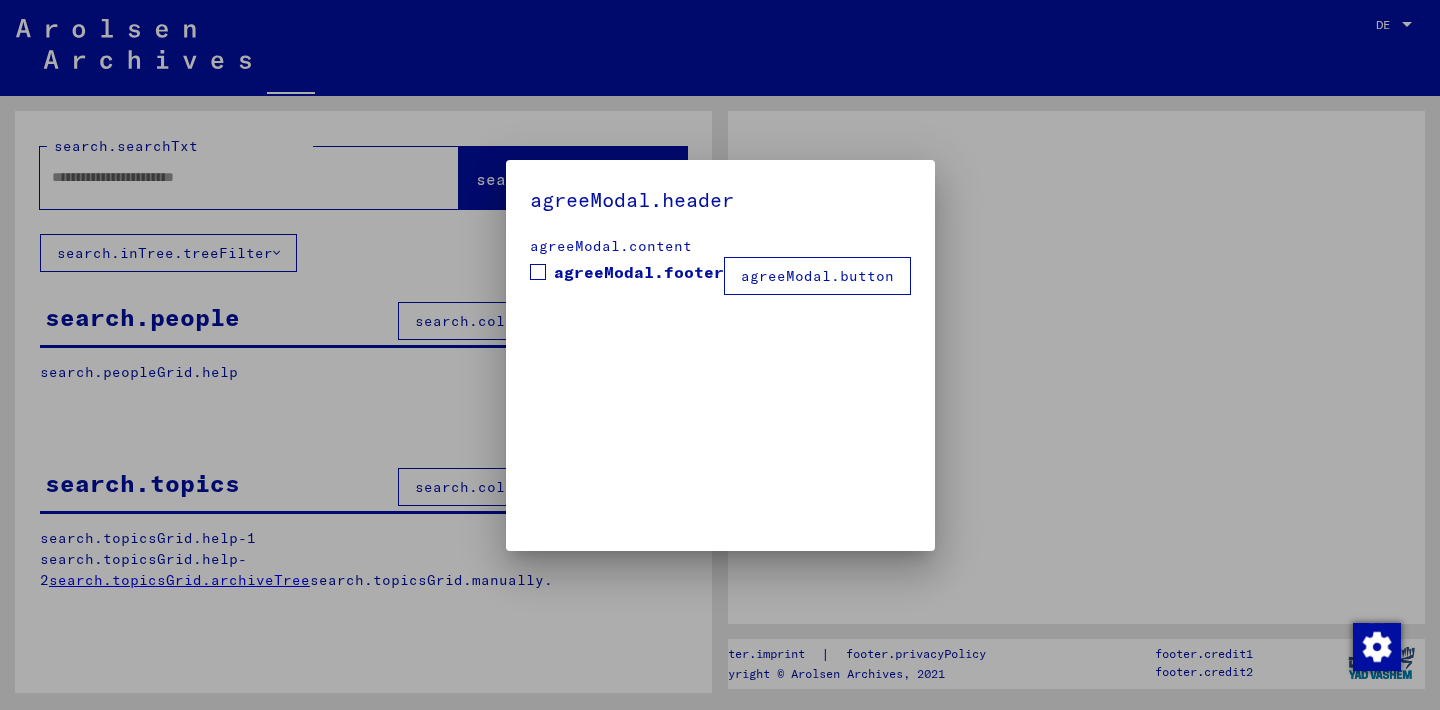 type on "*****" 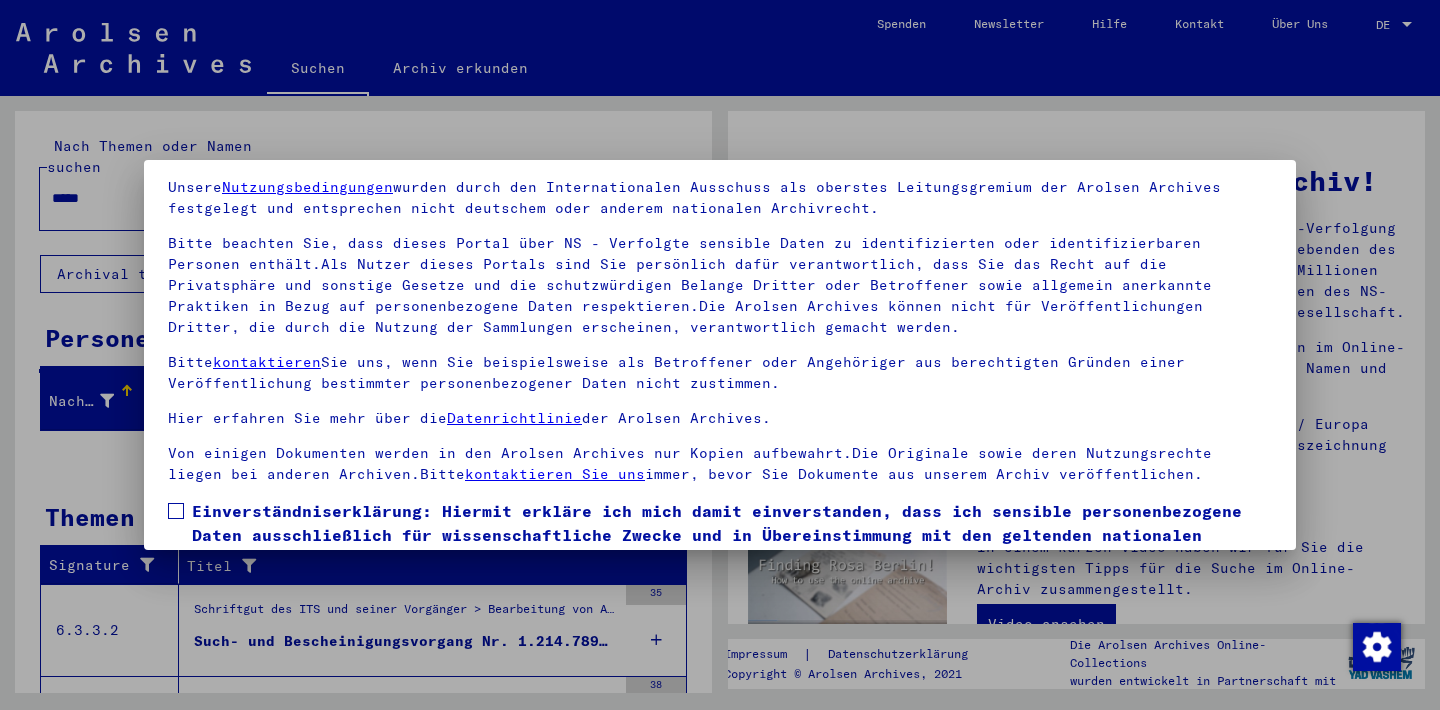 scroll, scrollTop: 171, scrollLeft: 0, axis: vertical 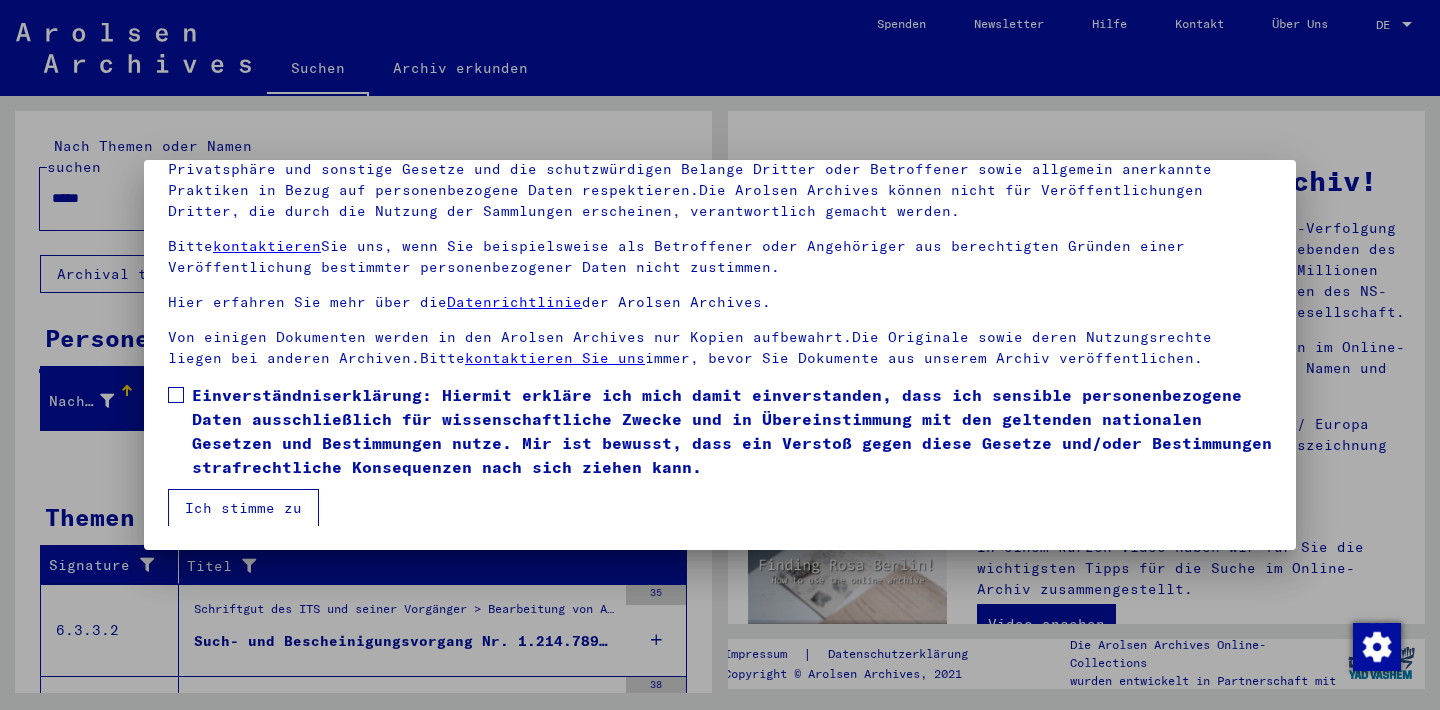 drag, startPoint x: 892, startPoint y: 282, endPoint x: 893, endPoint y: 596, distance: 314.0016 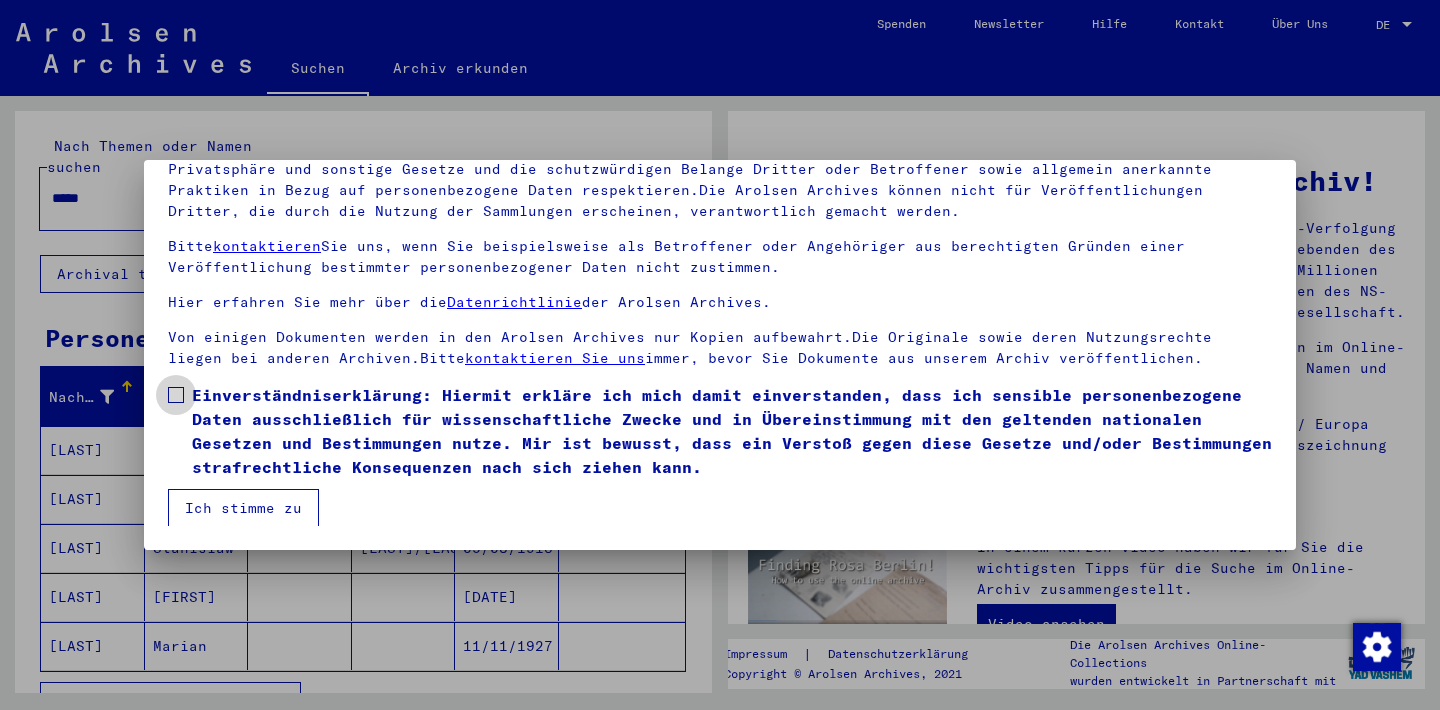 click at bounding box center (176, 395) 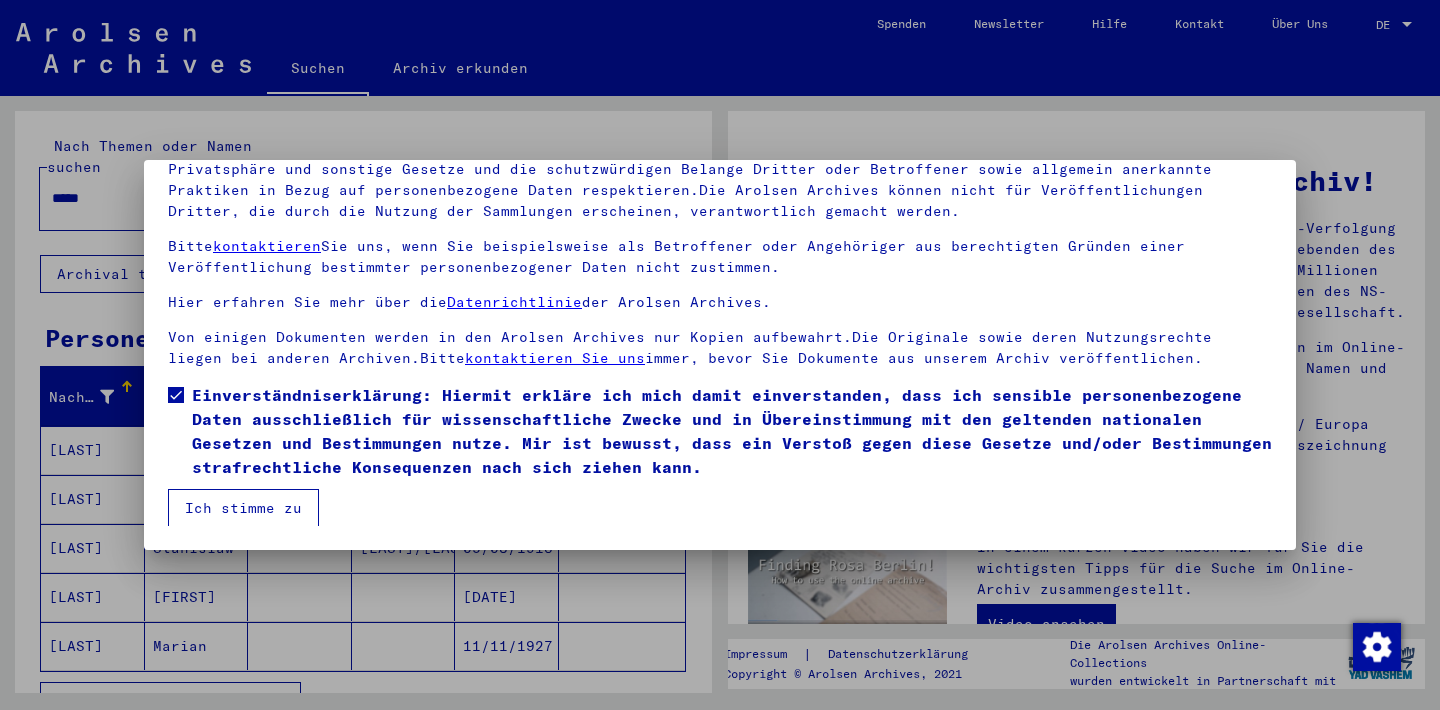 click on "Ich stimme zu" at bounding box center [243, 508] 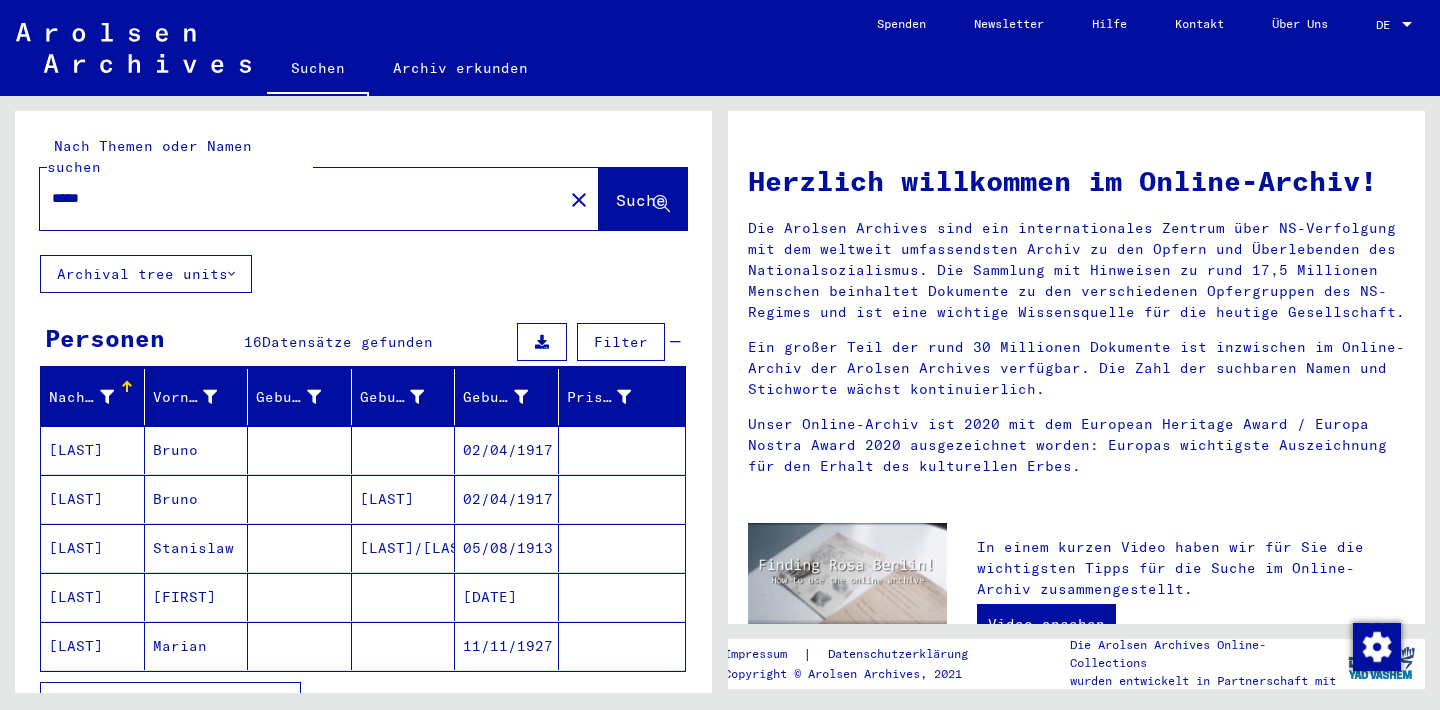click on "[FIRST]" at bounding box center (197, 646) 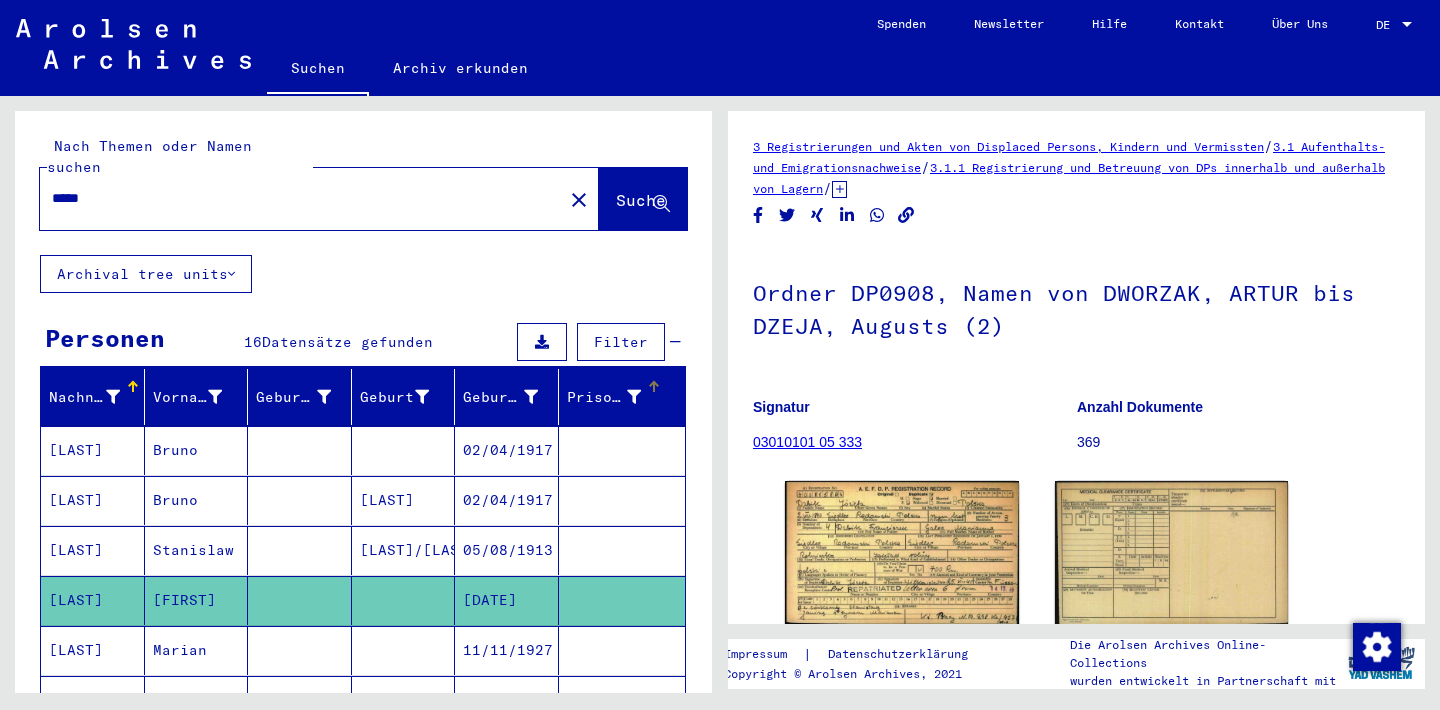 scroll, scrollTop: 0, scrollLeft: 0, axis: both 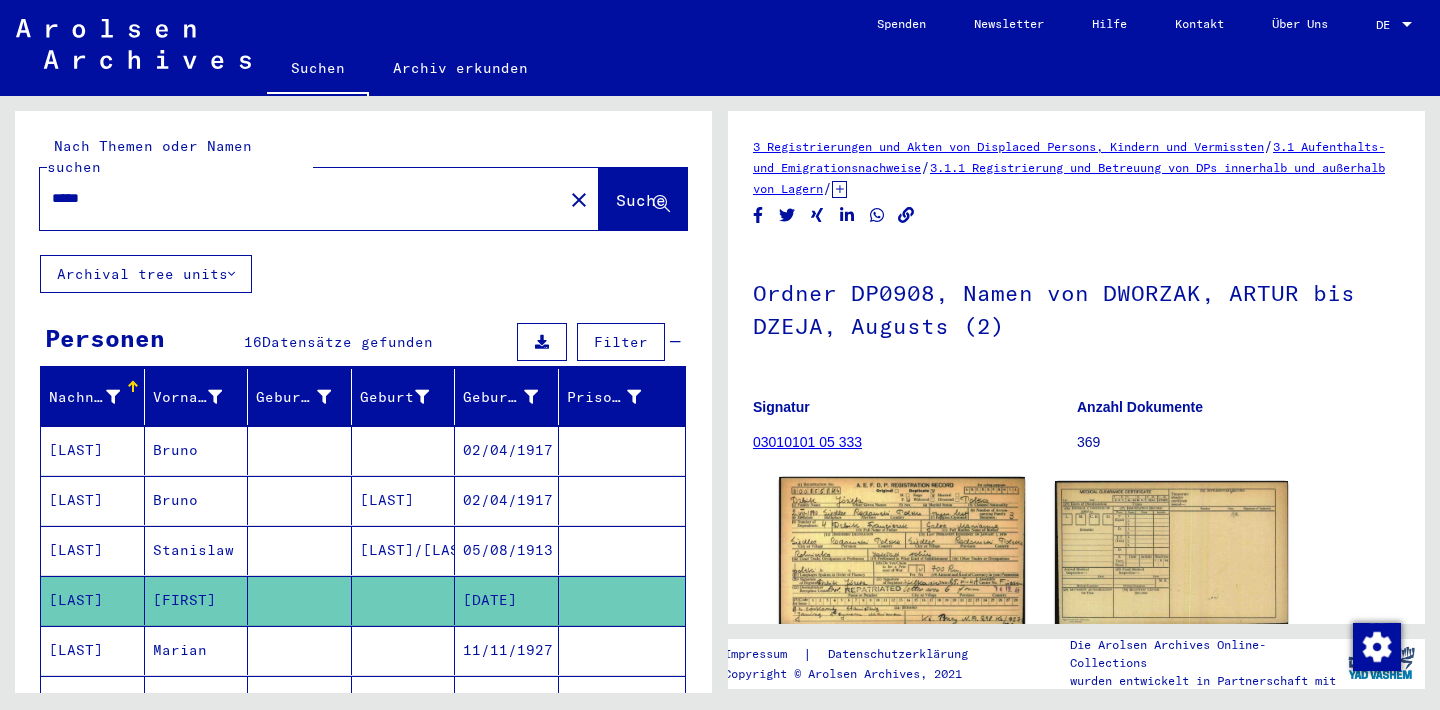click 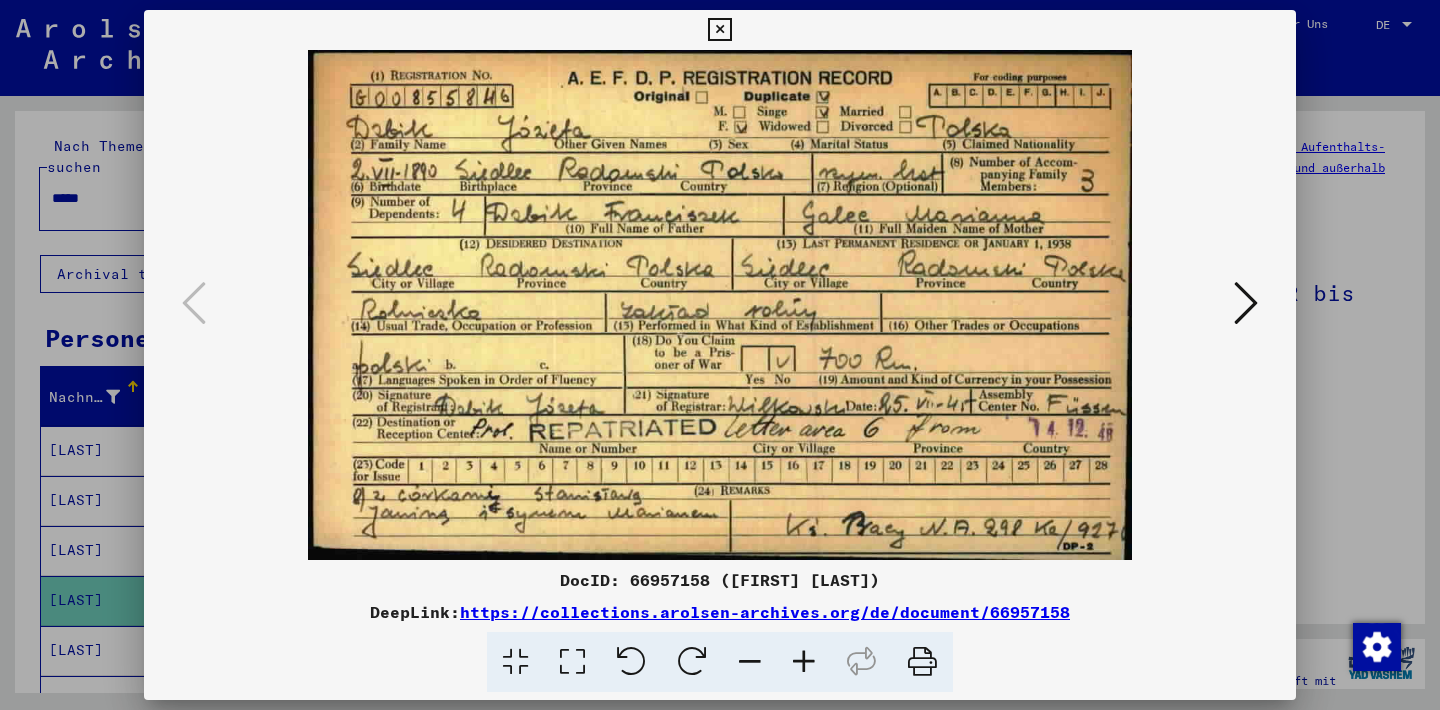 click at bounding box center [1246, 303] 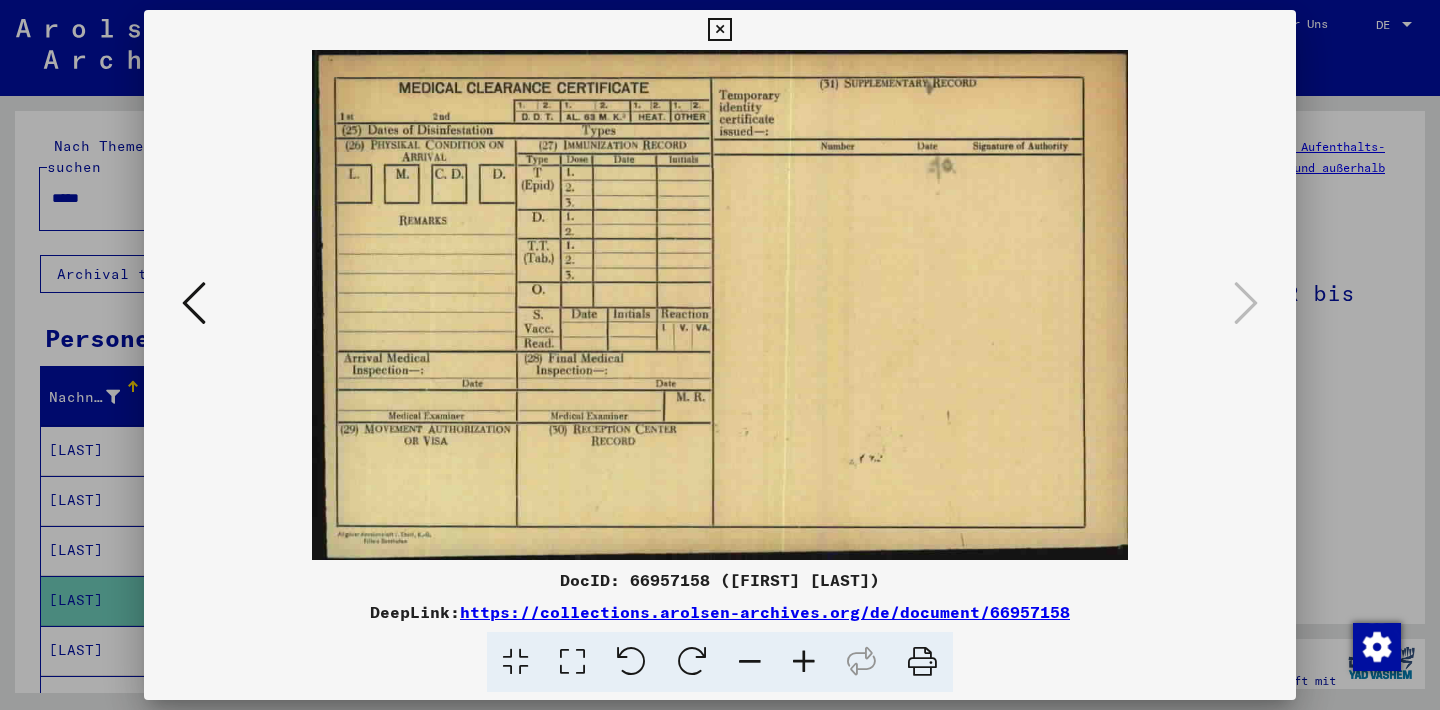 click at bounding box center [719, 30] 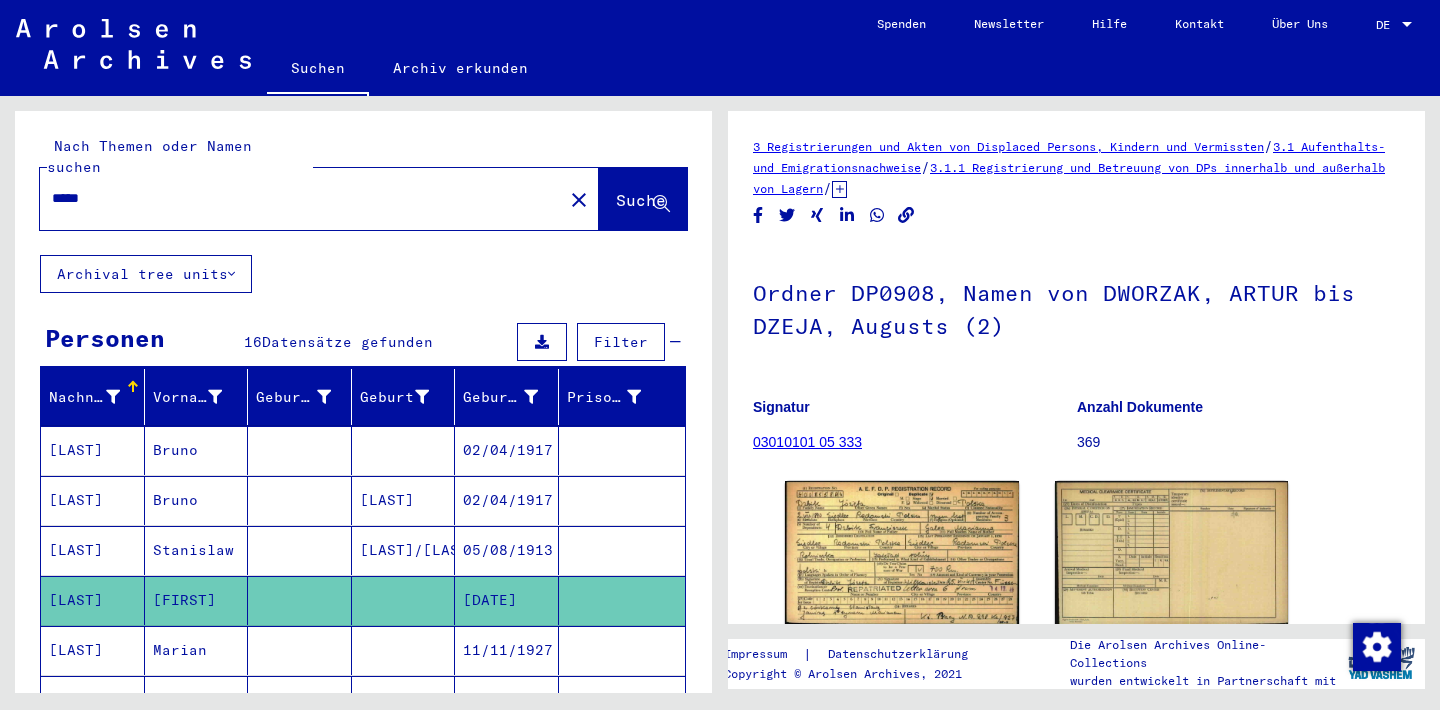 click on "Nachname   Vorname   Geburtsname   Geburt‏   Geburtsdatum   Prisoner #   [LAST]   [FIRST]      [DATE]      [LAST]   [FIRST]      [LAST]   [DATE]      [LAST]   [FIRST]      [LAST]/[LAST]   [DATE]      [LAST]   [FIRST]         [DATE]      [LAST]   [FIRST]         [DATE]      [LAST]   [FIRST]               [LAST]   [FIRST]         [DATE]      [LAST]   [FIRST]               [LAST]   [FIRST]      [LAST]   [DATE]      [LAST]   [FIRST]               [LAST]   [FIRST]      [LAST]   [DATE]      [LAST]   [FIRST]         [DATE]      [LAST]   [FIRST]         [DATE]      [LAST]   [FIRST]               [LAST]   [FIRST]         [DATE]      1 – 16 of 16  *  of 1  Weniger anzeigen  Signature Nachname Vorname Geburtsname Geburt‏ Geburtsdatum Prisoner # Vater (Adoptivvater) Mutter (Adoptivmutter) Religion Nationalität Beruf Haftstätte Sterbedatum Letzter Wohnort Letzter Wohnort (Land) Haftstätte Letzter Wohnort (Provinz) Letzter Wohnort (Ort)" at bounding box center [363, 863] 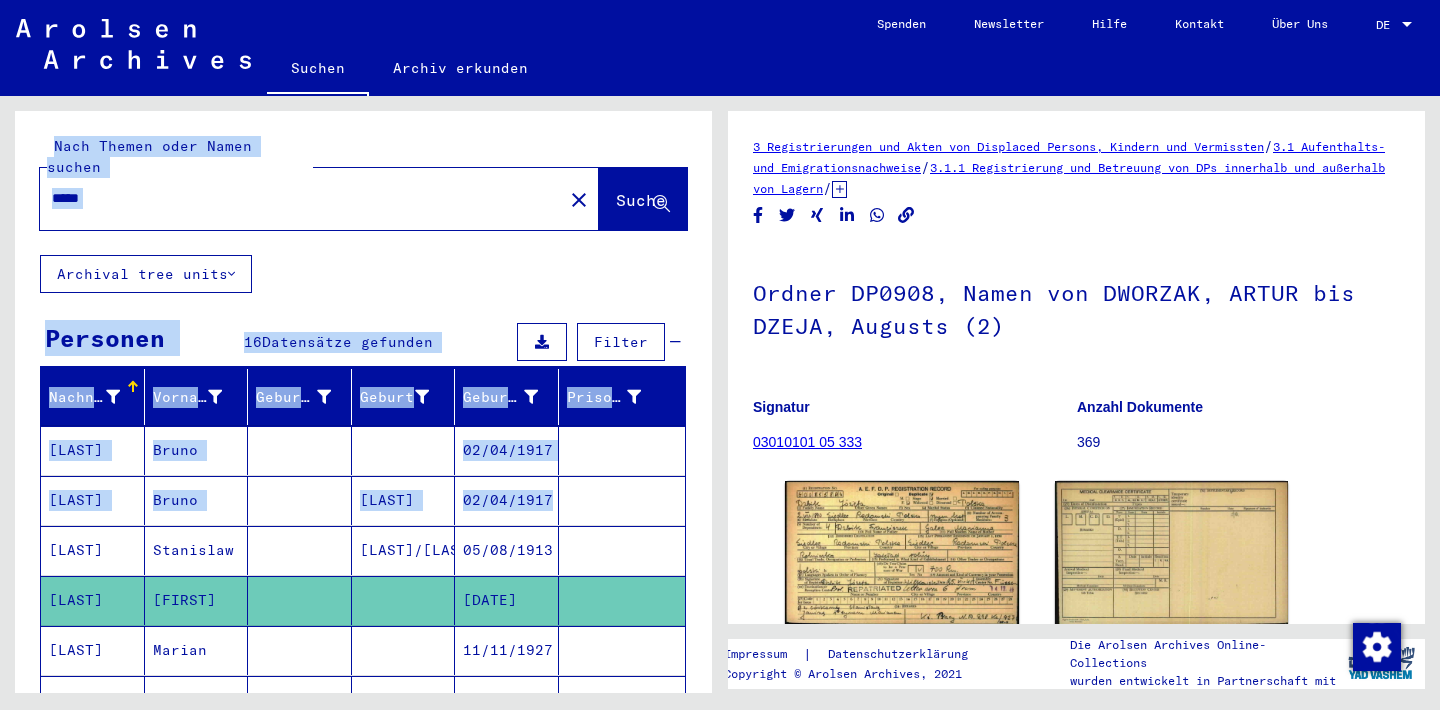 drag, startPoint x: 700, startPoint y: 483, endPoint x: 688, endPoint y: 696, distance: 213.33775 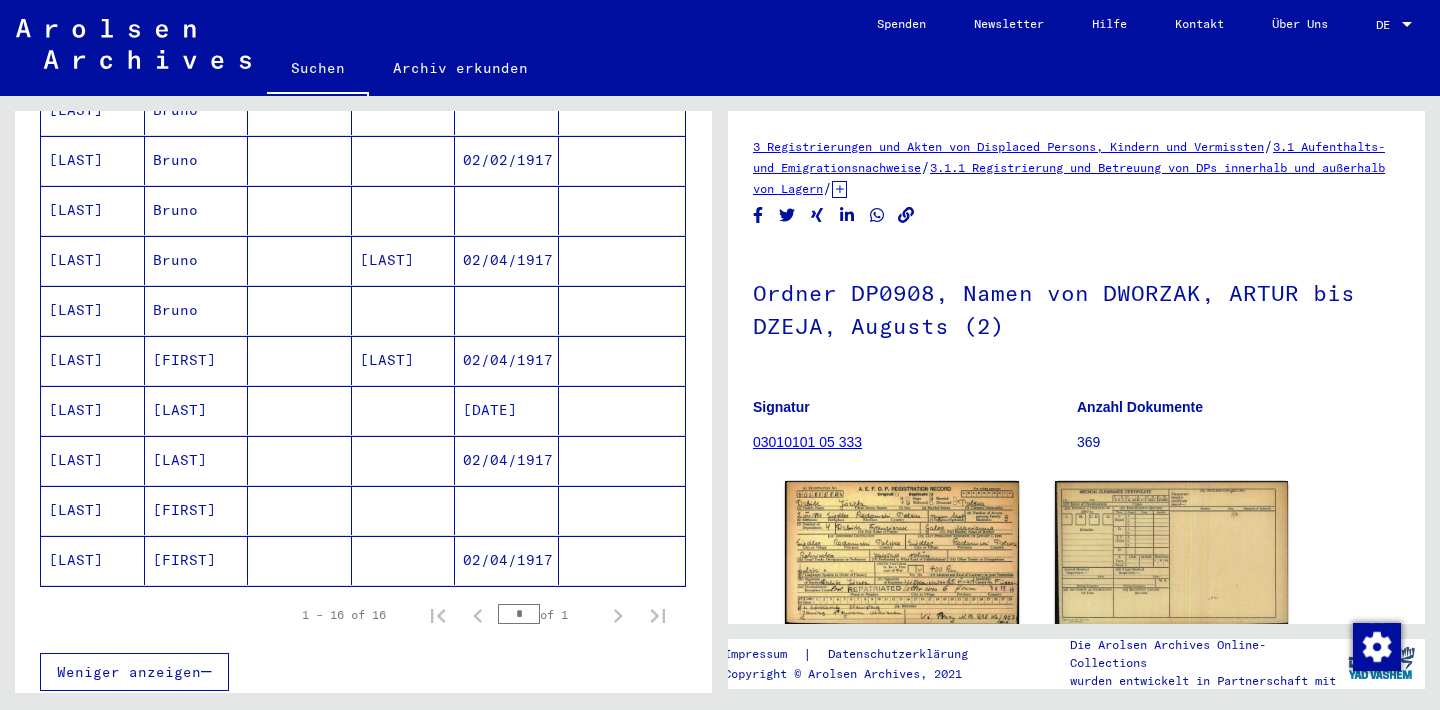 scroll, scrollTop: 680, scrollLeft: 0, axis: vertical 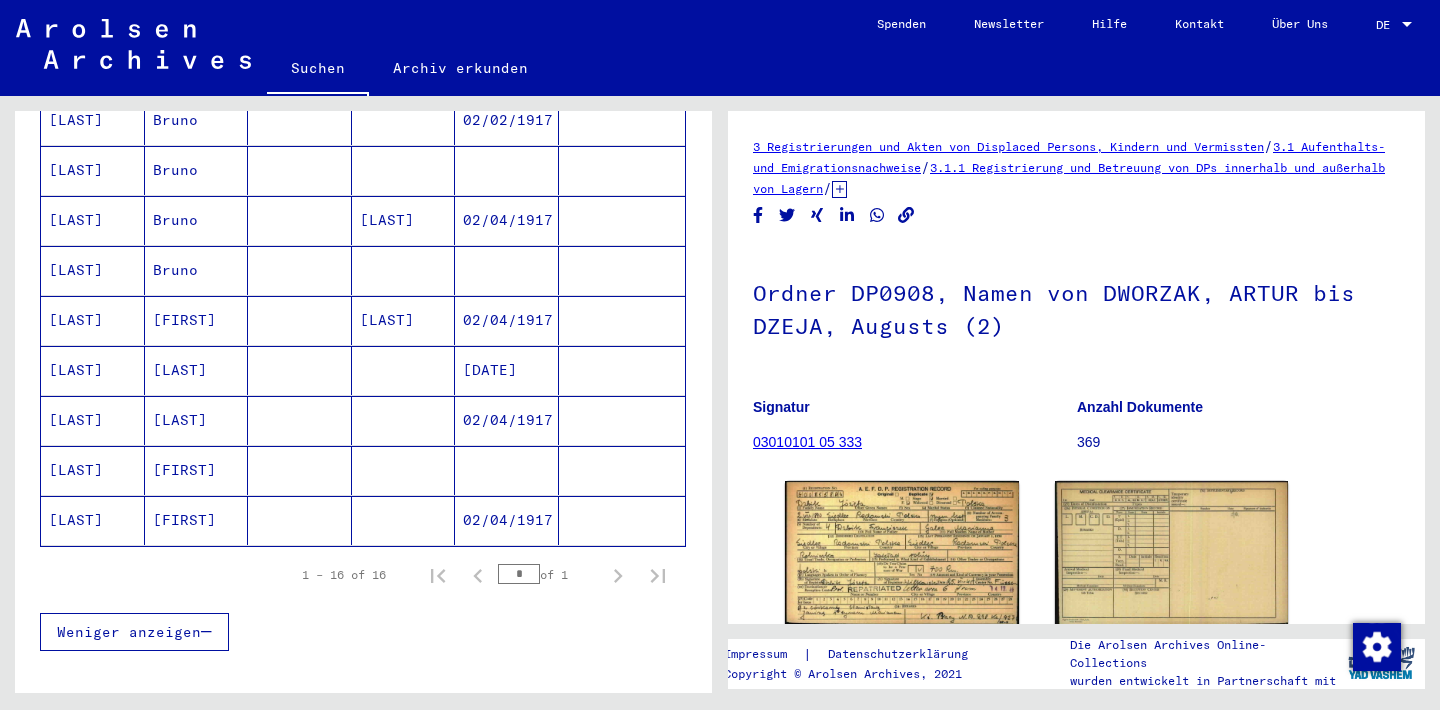 click 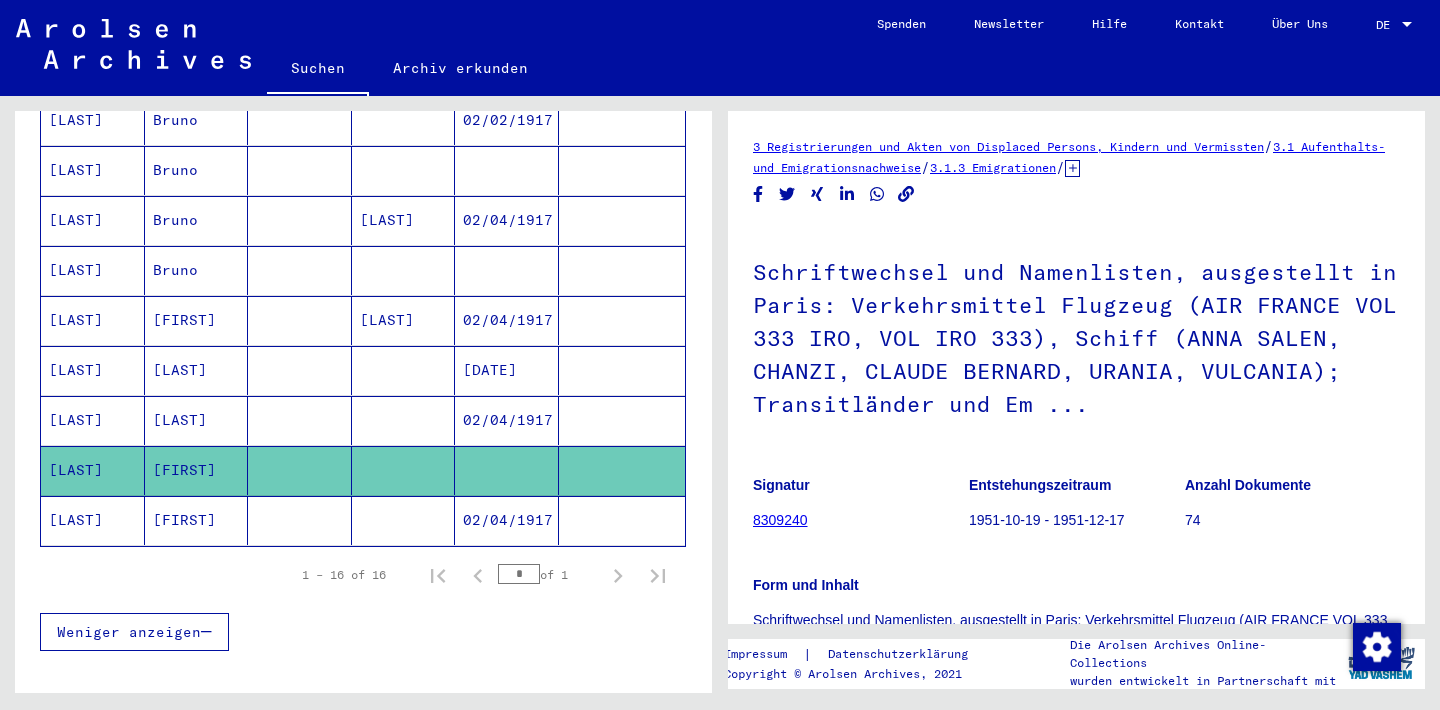 scroll, scrollTop: 0, scrollLeft: 0, axis: both 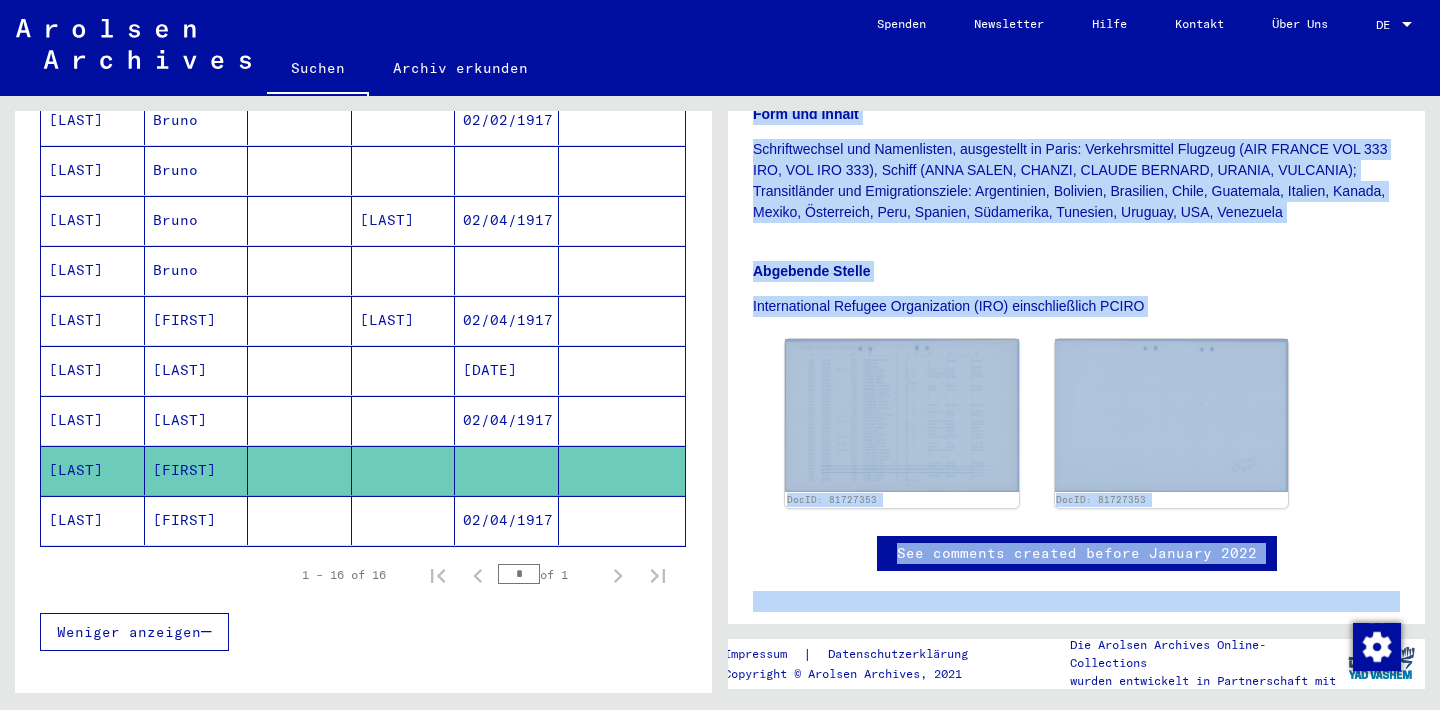 drag, startPoint x: 1204, startPoint y: 409, endPoint x: 1212, endPoint y: 637, distance: 228.1403 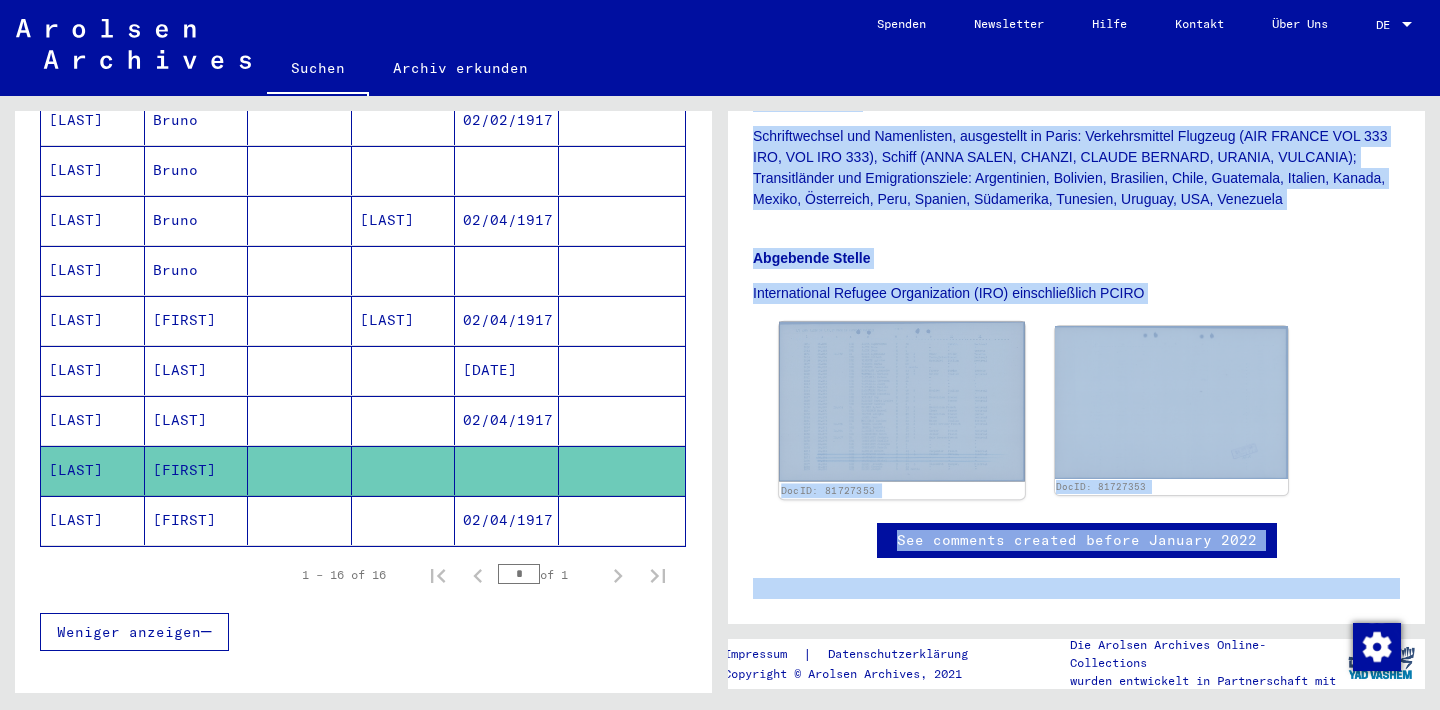 click 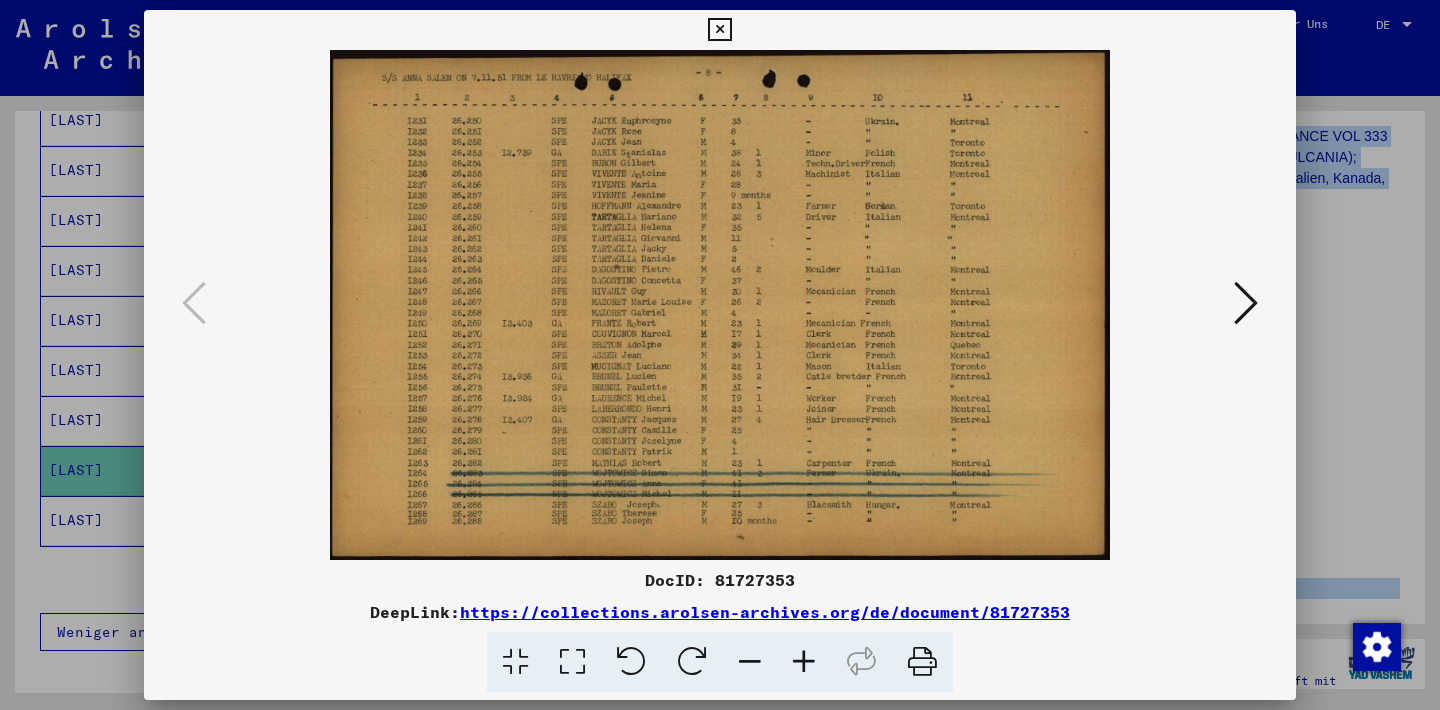 click at bounding box center [1246, 303] 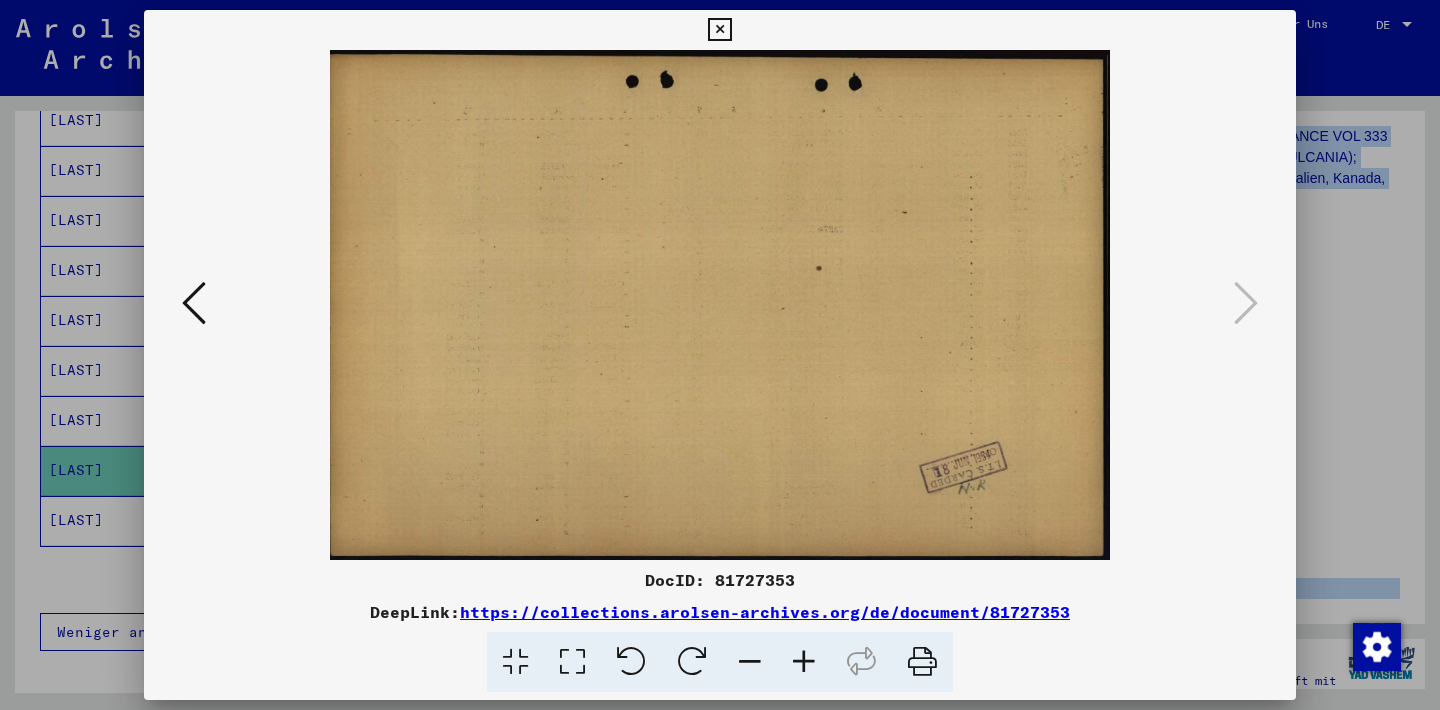 click at bounding box center [719, 30] 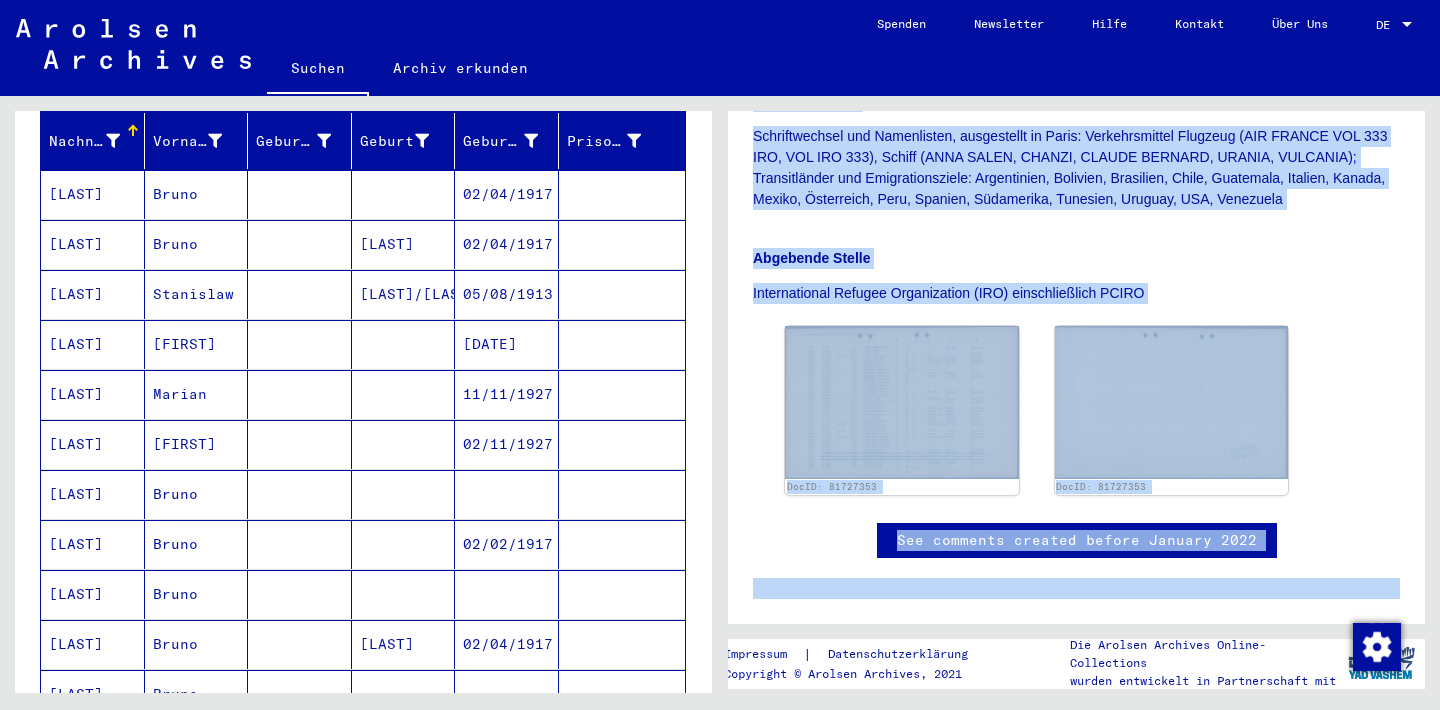 drag, startPoint x: 689, startPoint y: 255, endPoint x: 613, endPoint y: 92, distance: 179.84715 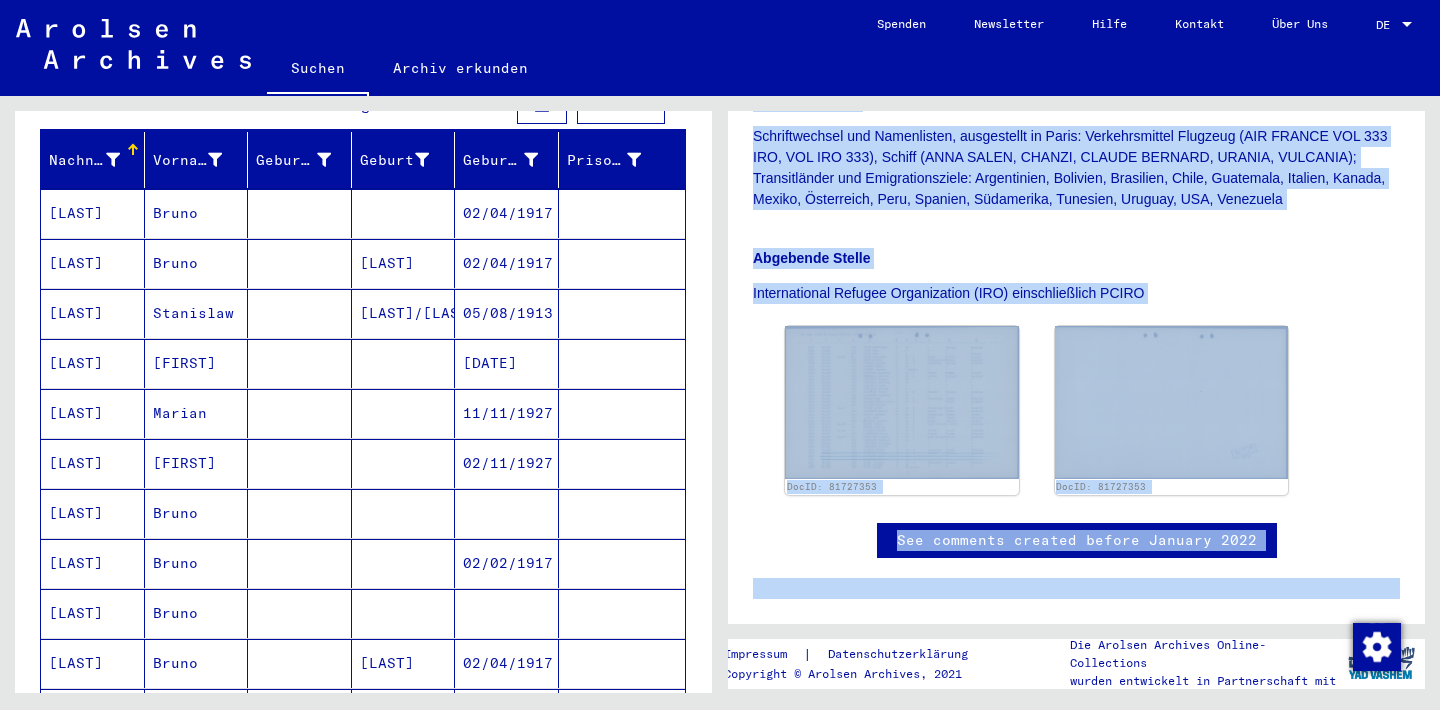 drag, startPoint x: 613, startPoint y: 92, endPoint x: 602, endPoint y: 38, distance: 55.108982 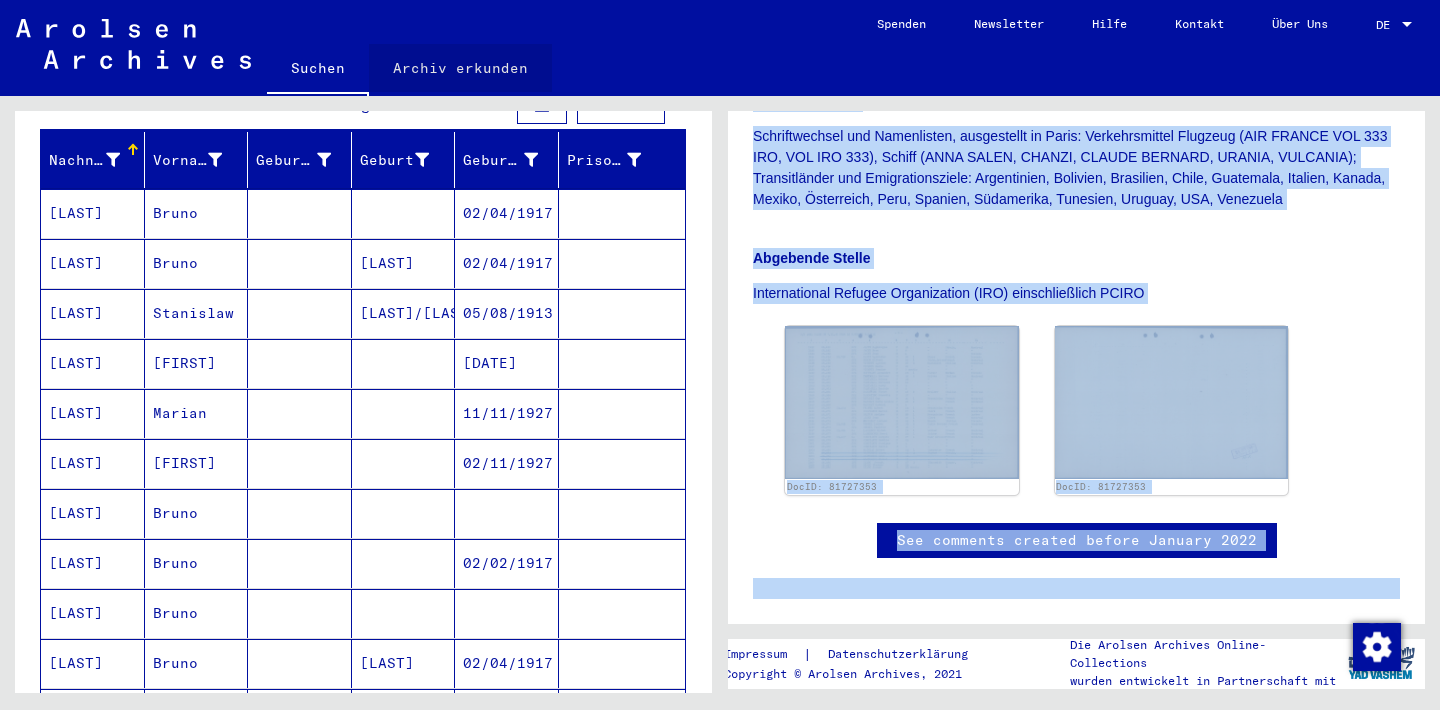 click on "Archiv erkunden" 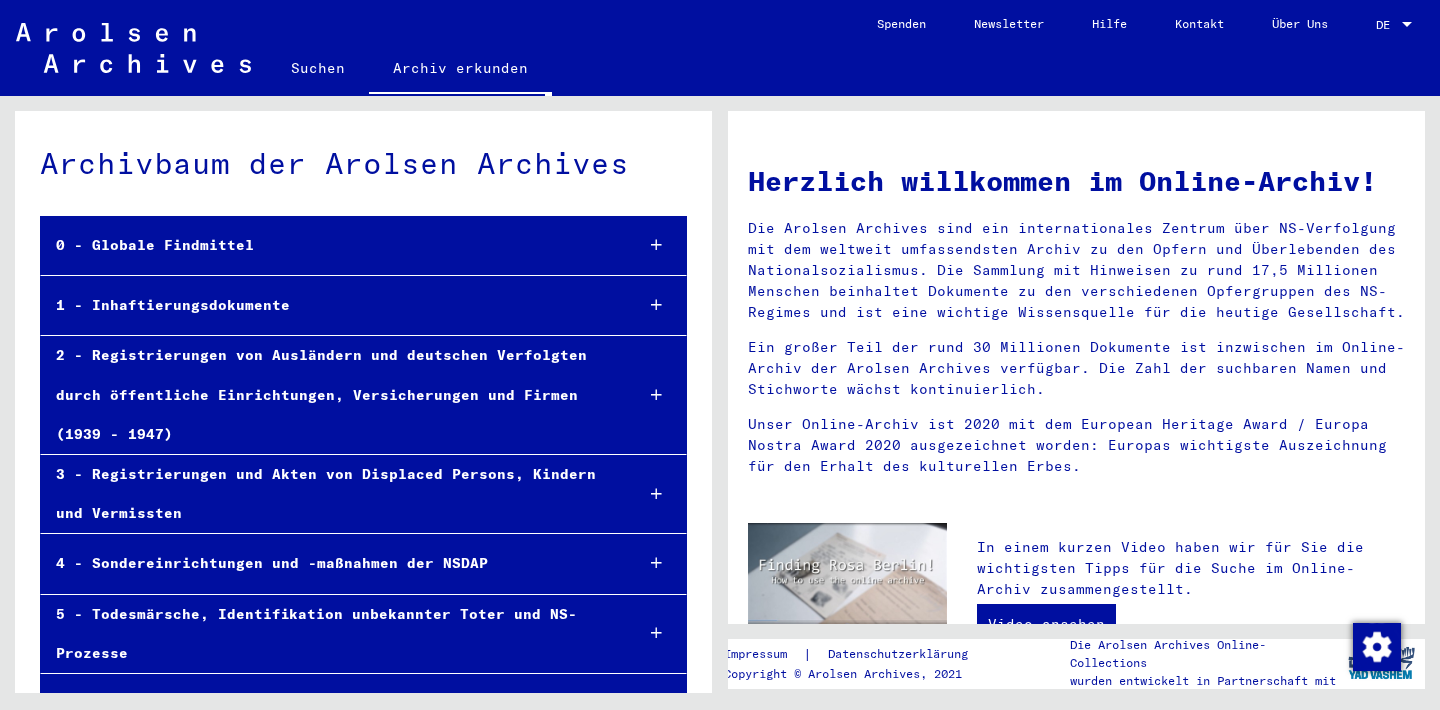 click on "Herzlich willkommen im Online-Archiv!
Die Arolsen Archives sind ein internationales Zentrum über NS-Verfolgung mit dem weltweit umfassendsten Archiv zu den Opfern und Überlebenden des Nationalsozialismus. Die Sammlung mit Hinweisen zu rund 17,5 Millionen Menschen beinhaltet Dokumente zu den verschiedenen Opfergruppen des NS-Regimes und ist eine wichtige Wissensquelle für die heutige Gesellschaft.
Ein großer Teil der rund 30 Millionen Dokumente ist inzwischen im Online-Archiv der Arolsen Archives verfügbar. Die Zahl der suchbaren Namen und Stichworte wächst kontinuierlich.
Unser Online-Archiv ist 2020 mit dem European Heritage Award / Europa Nostra Award 2020 ausgezeichnet worden: Europas wichtigste Auszeichnung für den Erhalt des kulturellen Erbes." 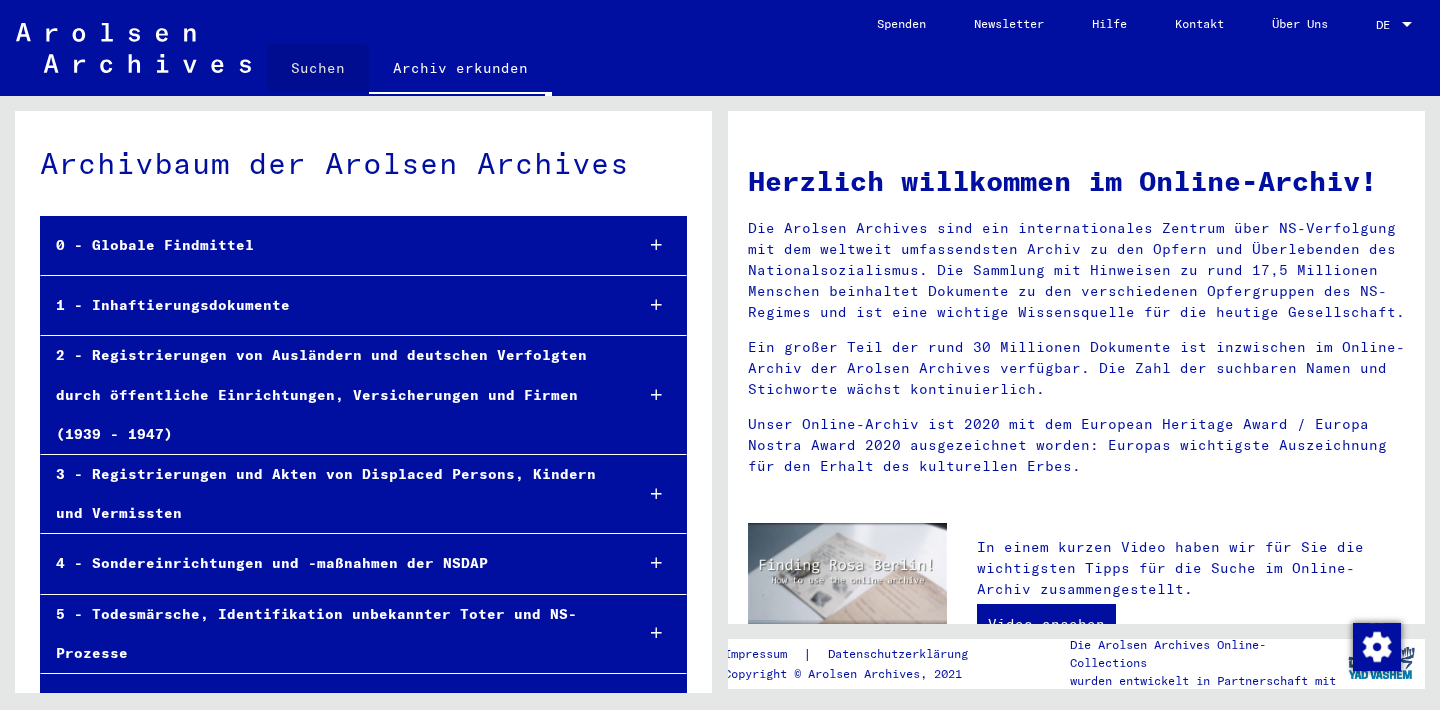 click on "Suchen" 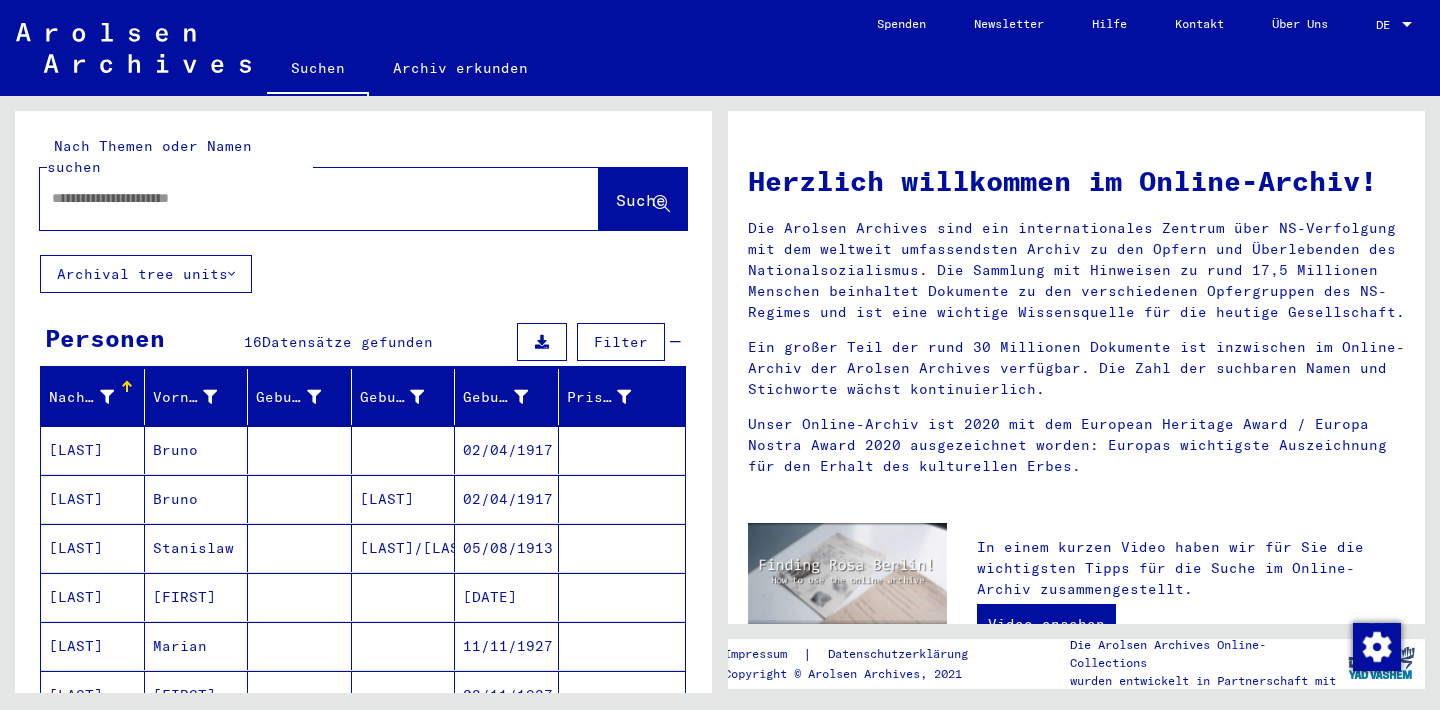 click at bounding box center (295, 198) 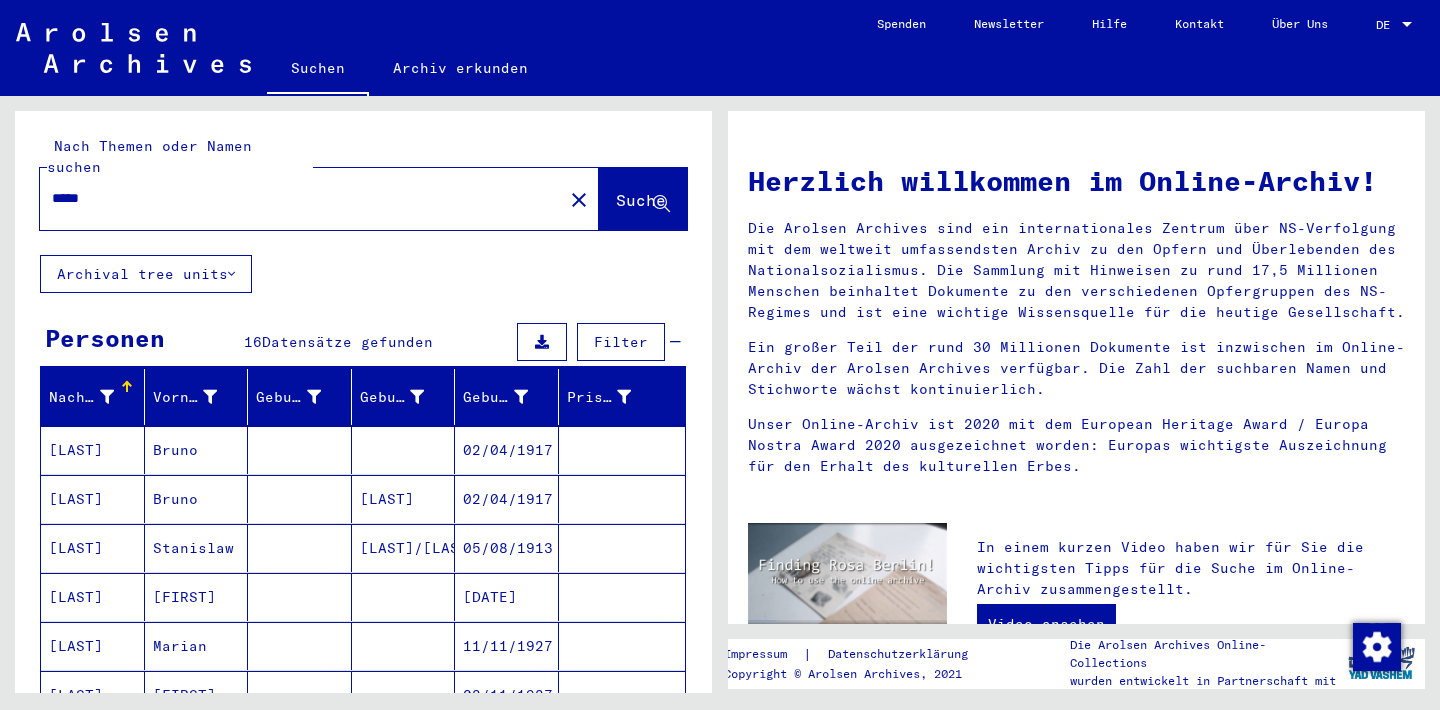 type on "*****" 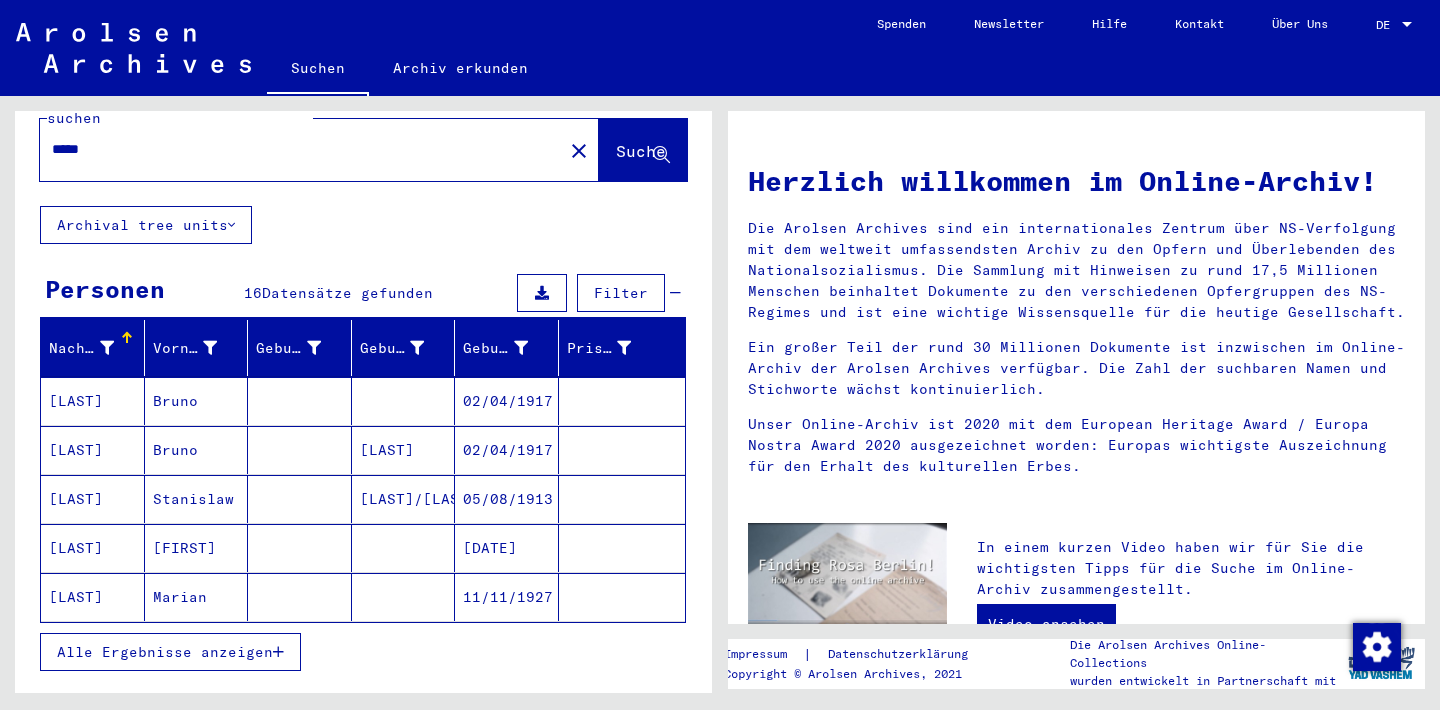 scroll, scrollTop: 9, scrollLeft: 0, axis: vertical 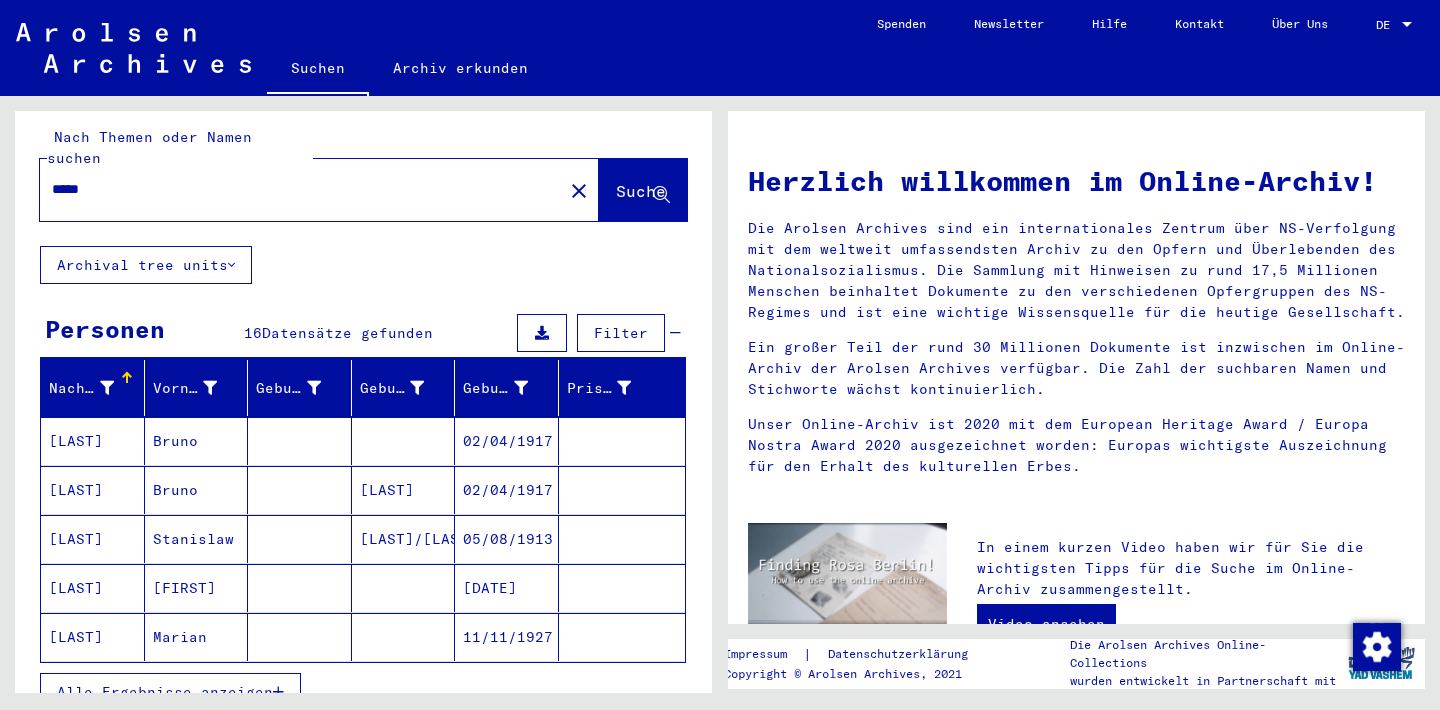 click at bounding box center (278, 692) 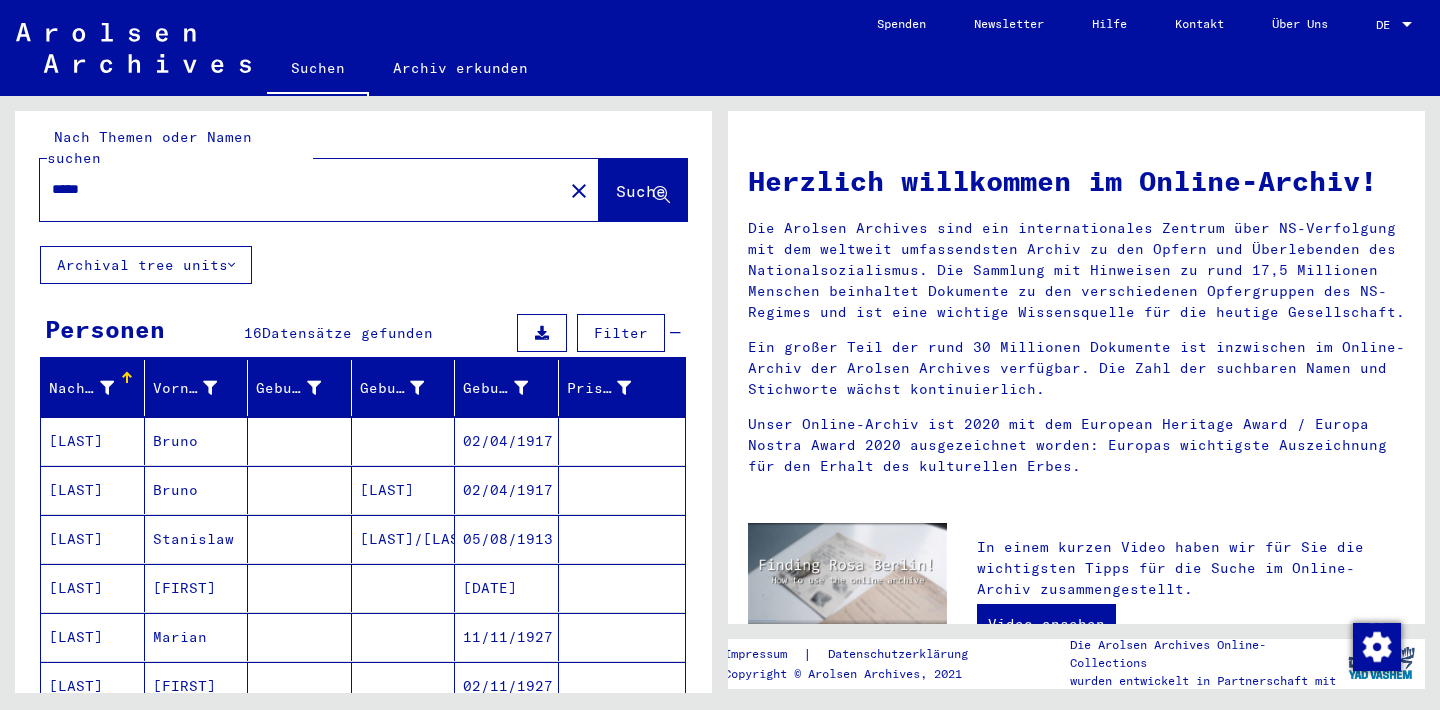 click on "Nachname   Vorname   Geburtsname   Geburt‏   Geburtsdatum   Prisoner #   [LAST]   [FIRST]      [DATE]      [LAST]   [FIRST]      [LAST]   [DATE]      [LAST]   [FIRST]      [LAST]/[LAST]   [DATE]      [LAST]   [FIRST]         [DATE]      [LAST]   [FIRST]         [DATE]      [LAST]   [FIRST]               [LAST]   [FIRST]         [DATE]      [LAST]   [FIRST]               [LAST]   [FIRST]      [LAST]   [DATE]      [LAST]   [FIRST]               [LAST]   [FIRST]      [LAST]   [DATE]      [LAST]   [FIRST]         [DATE]      [LAST]   [FIRST]         [DATE]      [LAST]   [FIRST]               [LAST]   [FIRST]         [DATE]      1 – 16 of 16  *  of 1  Weniger anzeigen  Signature Nachname Vorname Geburtsname Geburt‏ Geburtsdatum Prisoner # Vater (Adoptivvater) Mutter (Adoptivmutter) Religion Nationalität Beruf Haftstätte Sterbedatum Letzter Wohnort Letzter Wohnort (Land) Haftstätte Letzter Wohnort (Provinz) Letzter Wohnort (Ort)" at bounding box center (363, 846) 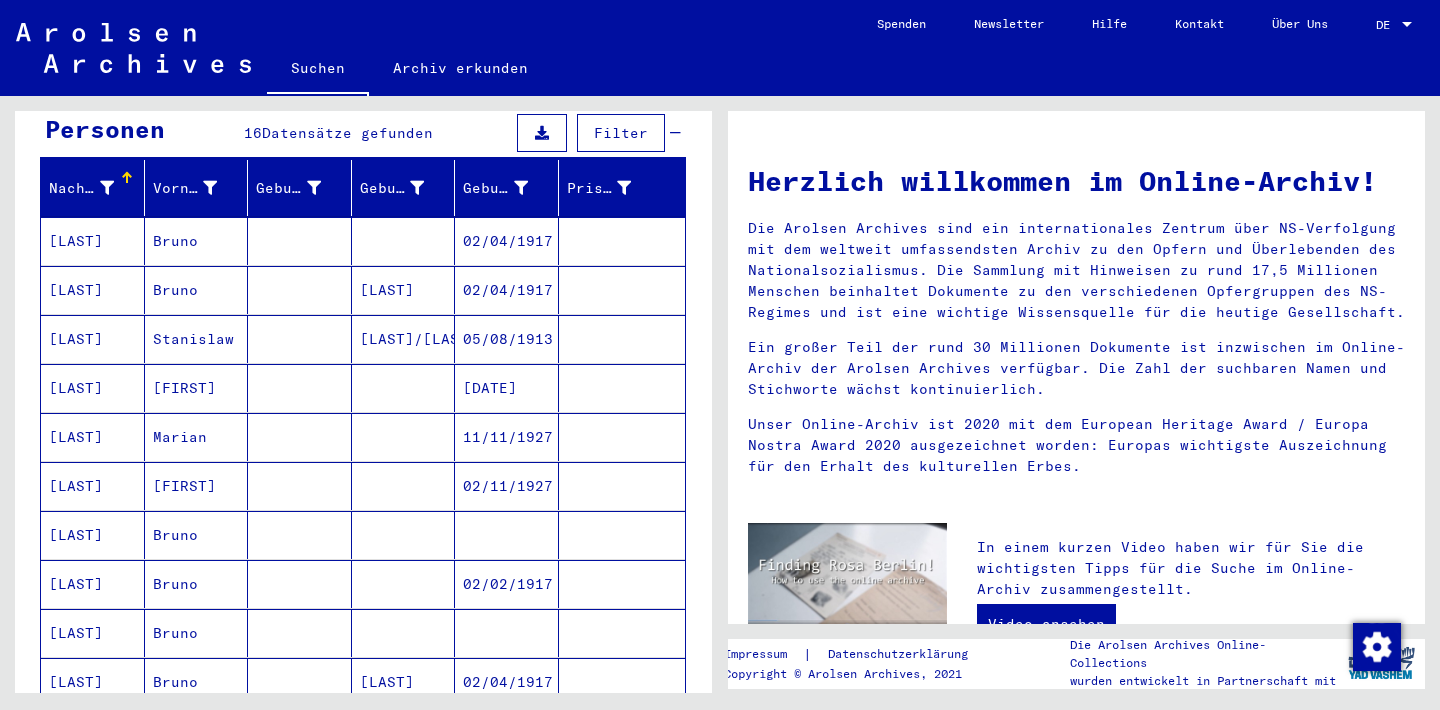 scroll, scrollTop: 0, scrollLeft: 0, axis: both 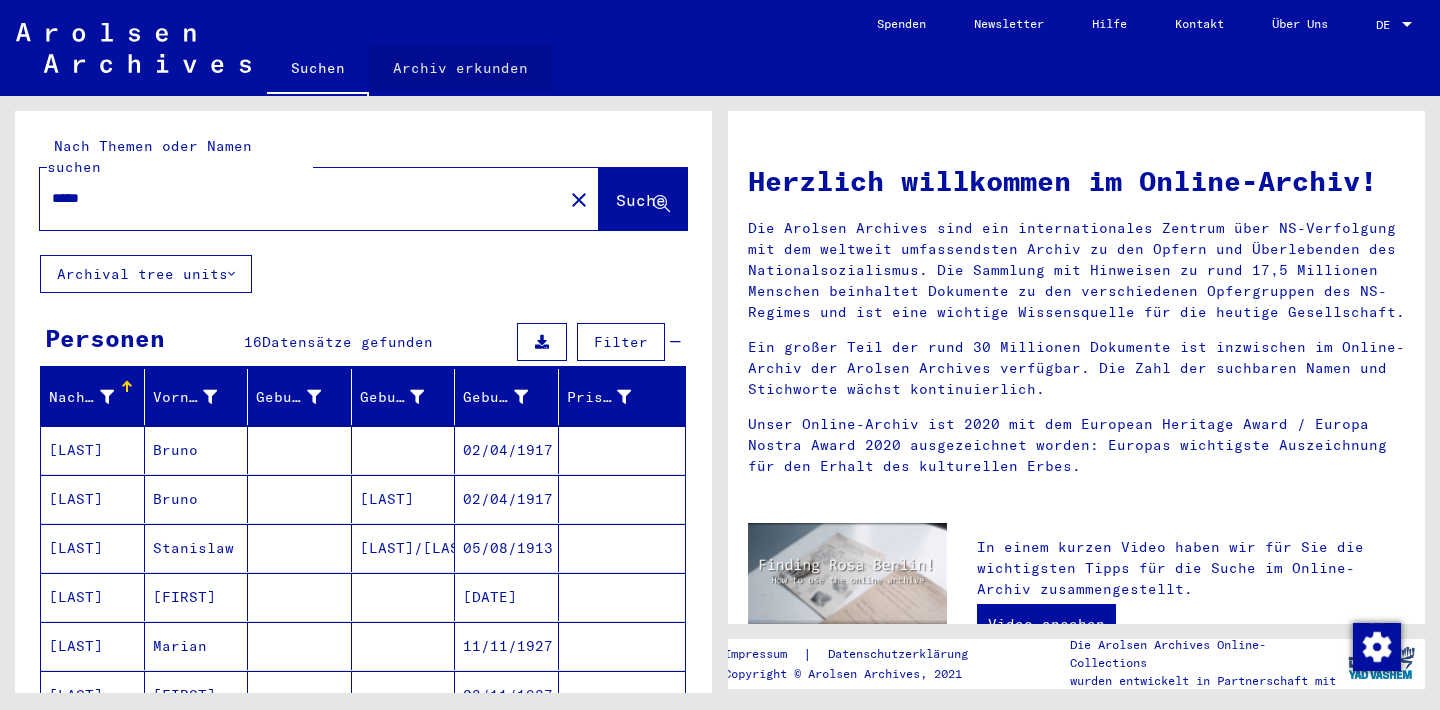 click on "Archiv erkunden" 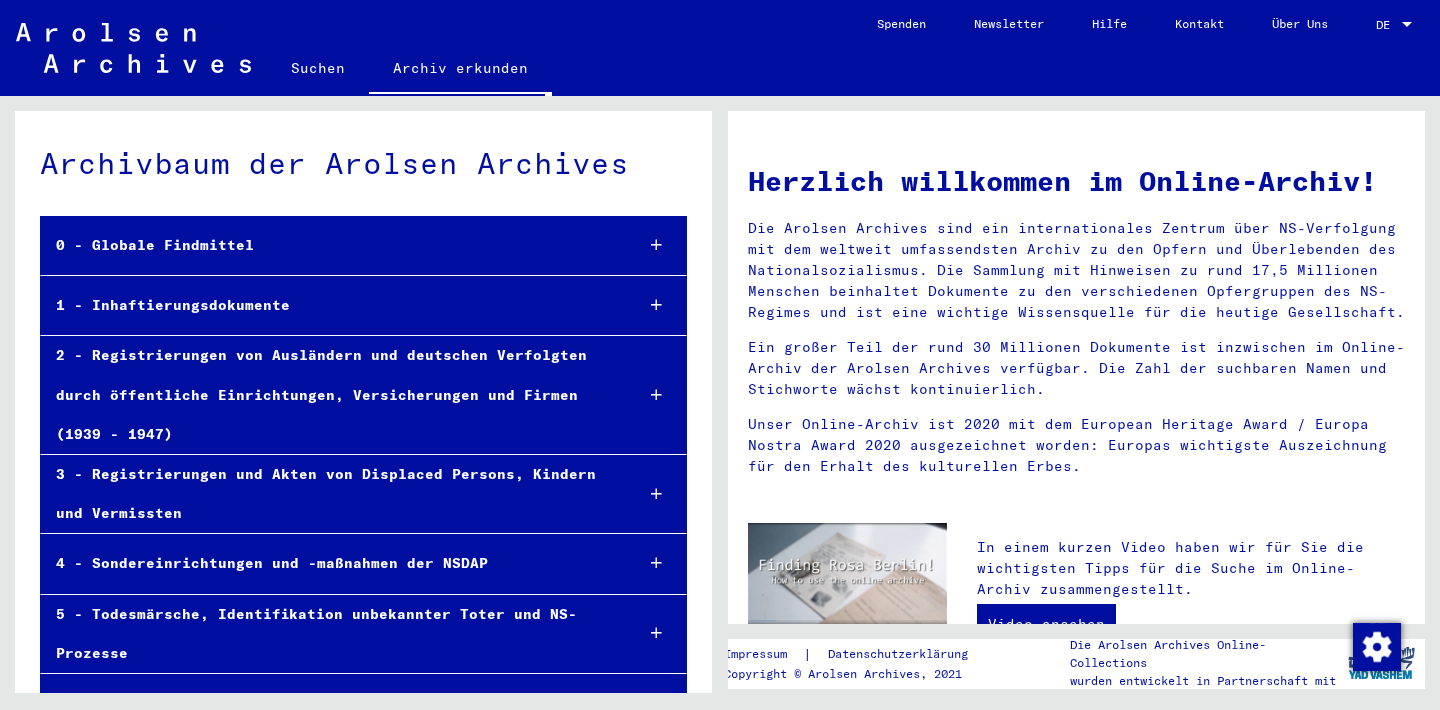 click on "4 - Sondereinrichtungen und -maßnahmen der NSDAP" at bounding box center [329, 563] 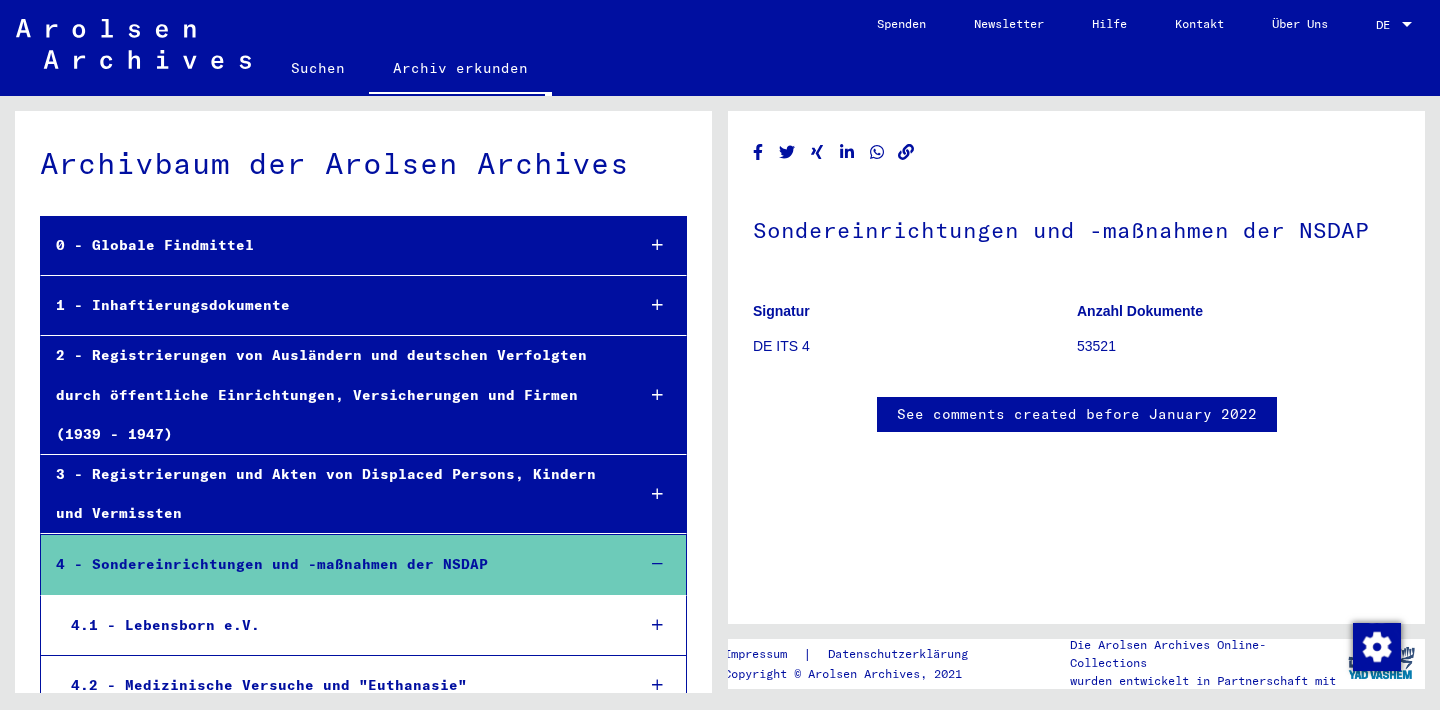 scroll, scrollTop: 284, scrollLeft: 0, axis: vertical 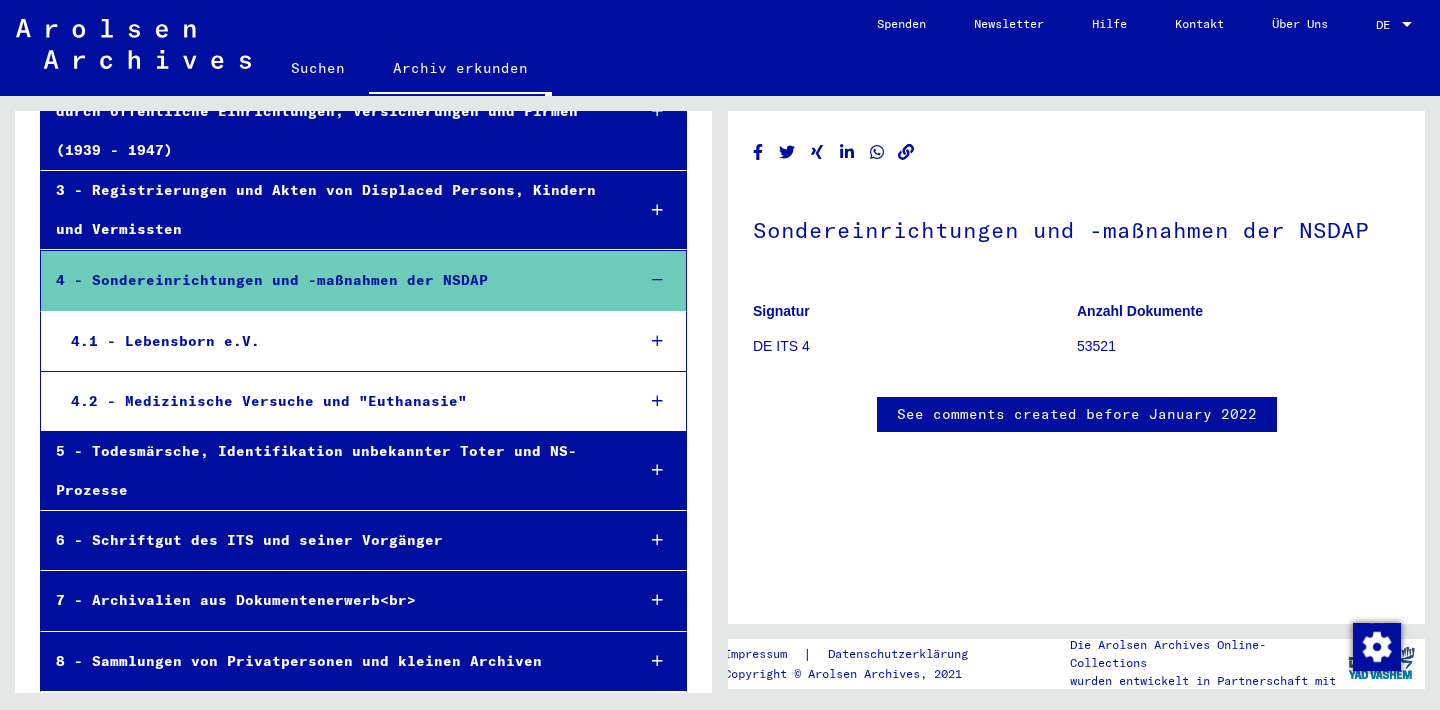 click on "7 - Archivalien aus Dokumentenerwerb<br>" at bounding box center (329, 600) 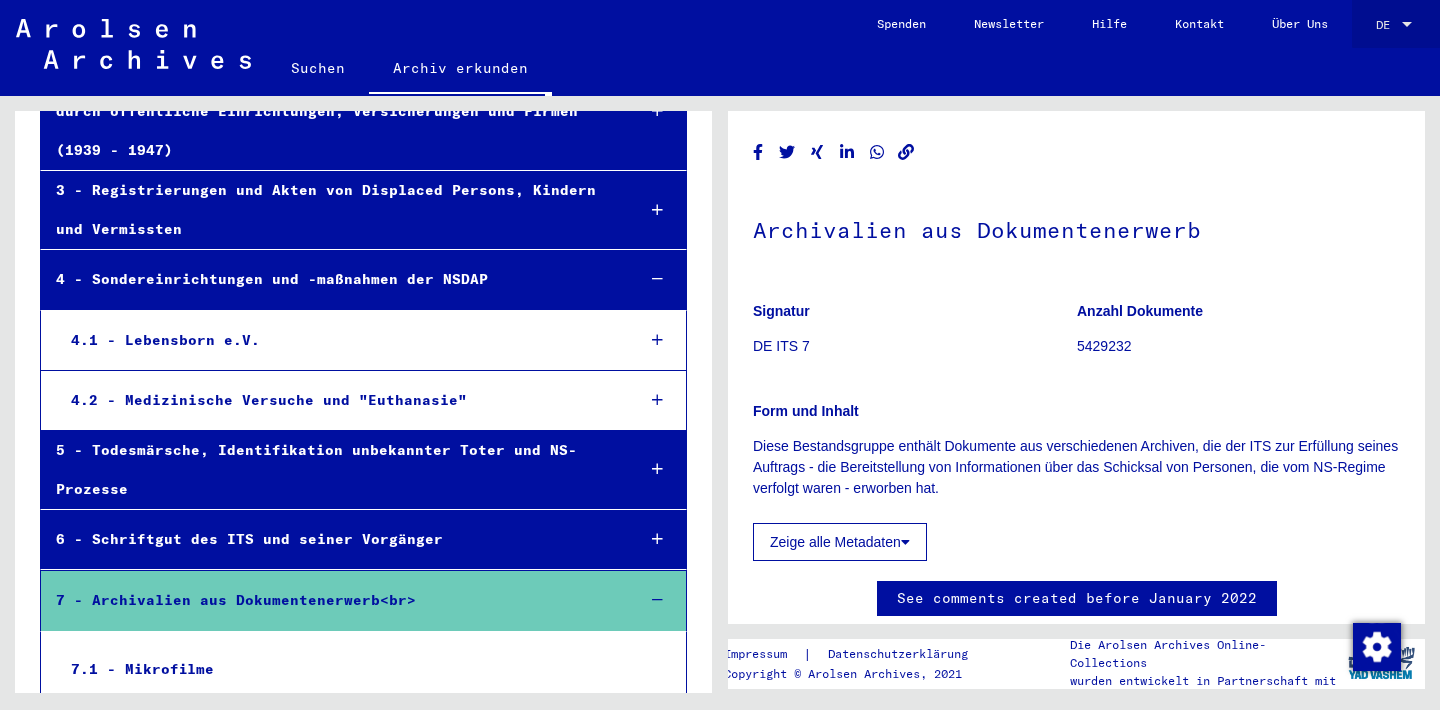 click at bounding box center (1407, 25) 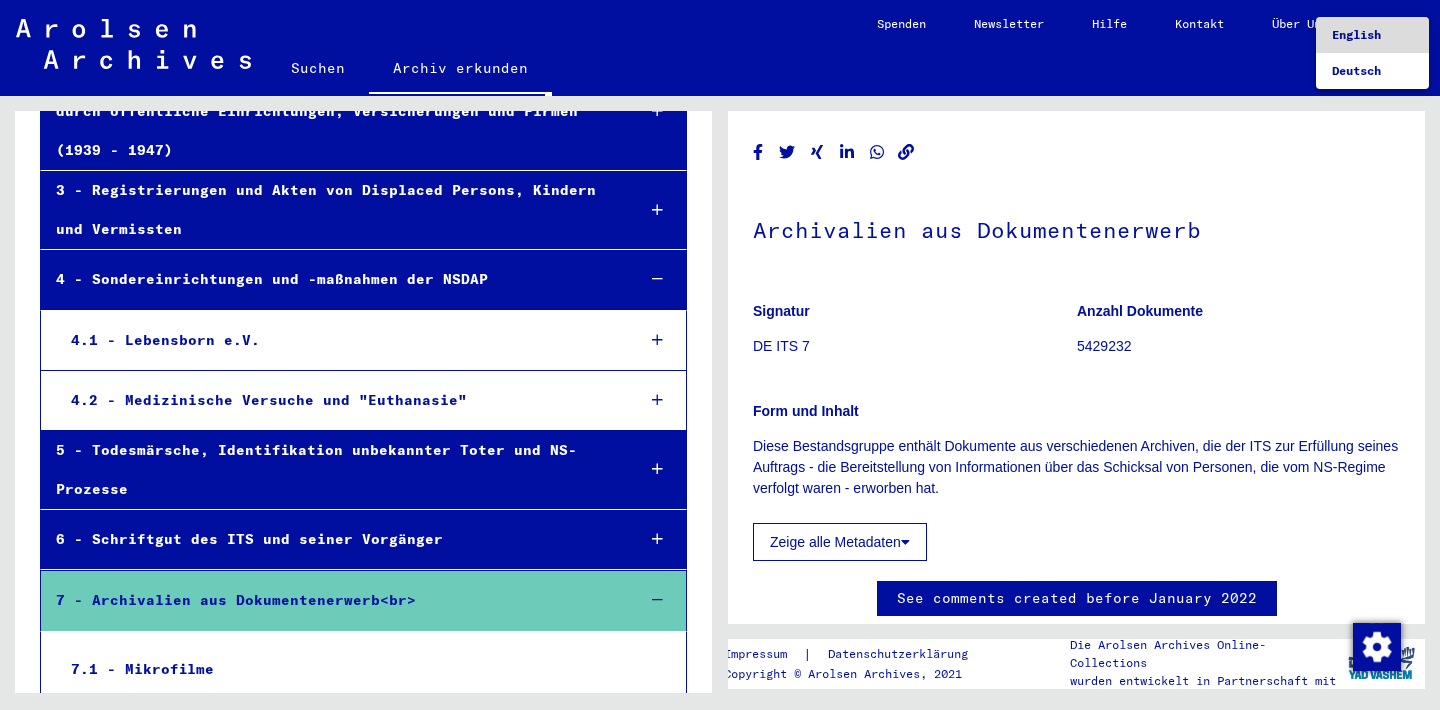 click on "English" at bounding box center (1356, 34) 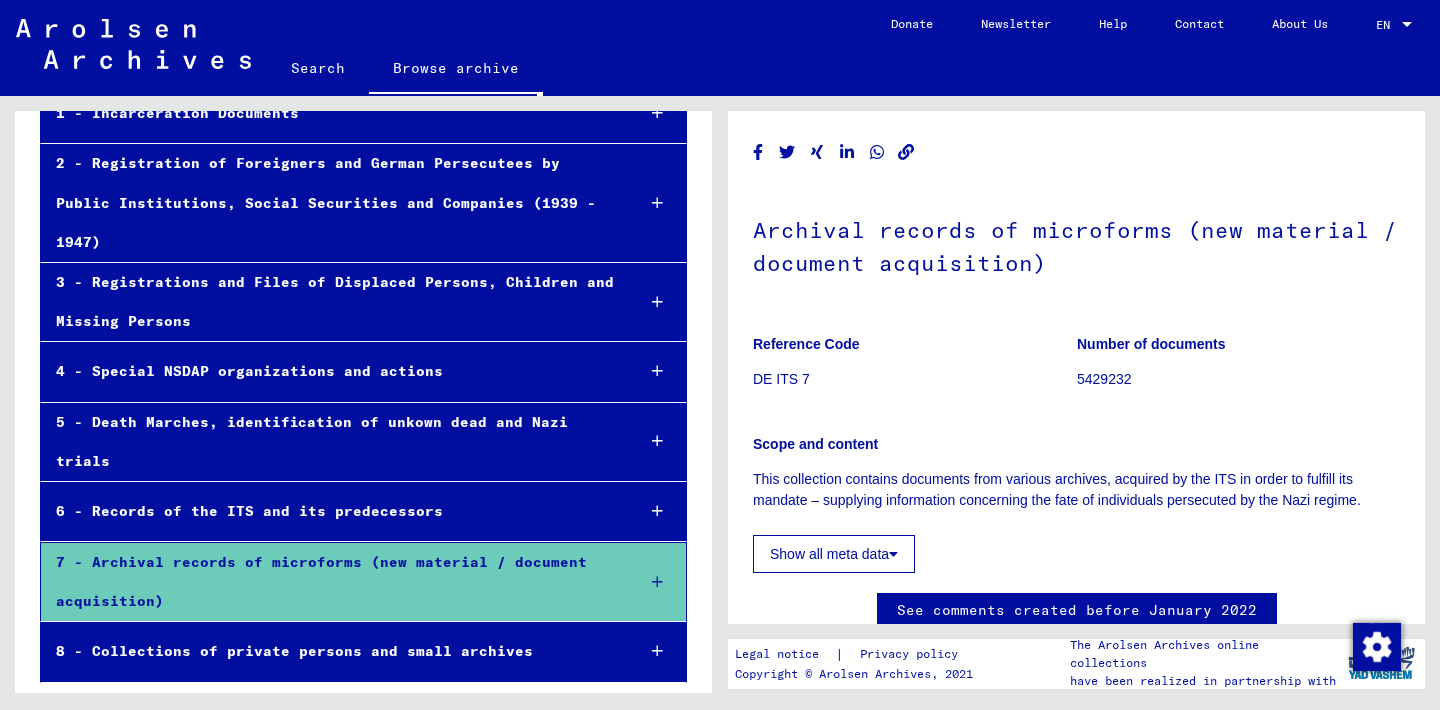 scroll, scrollTop: 171, scrollLeft: 0, axis: vertical 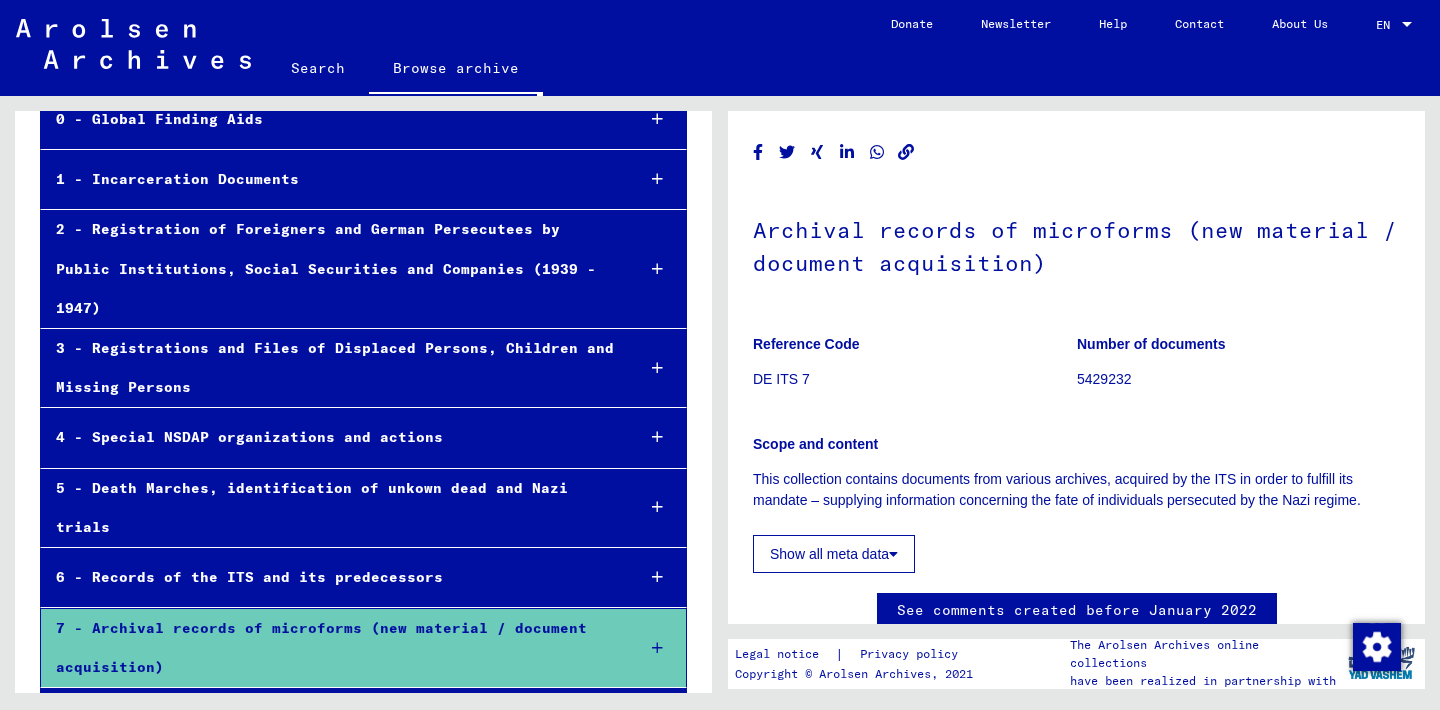 click on "See comments created before January 2022" 